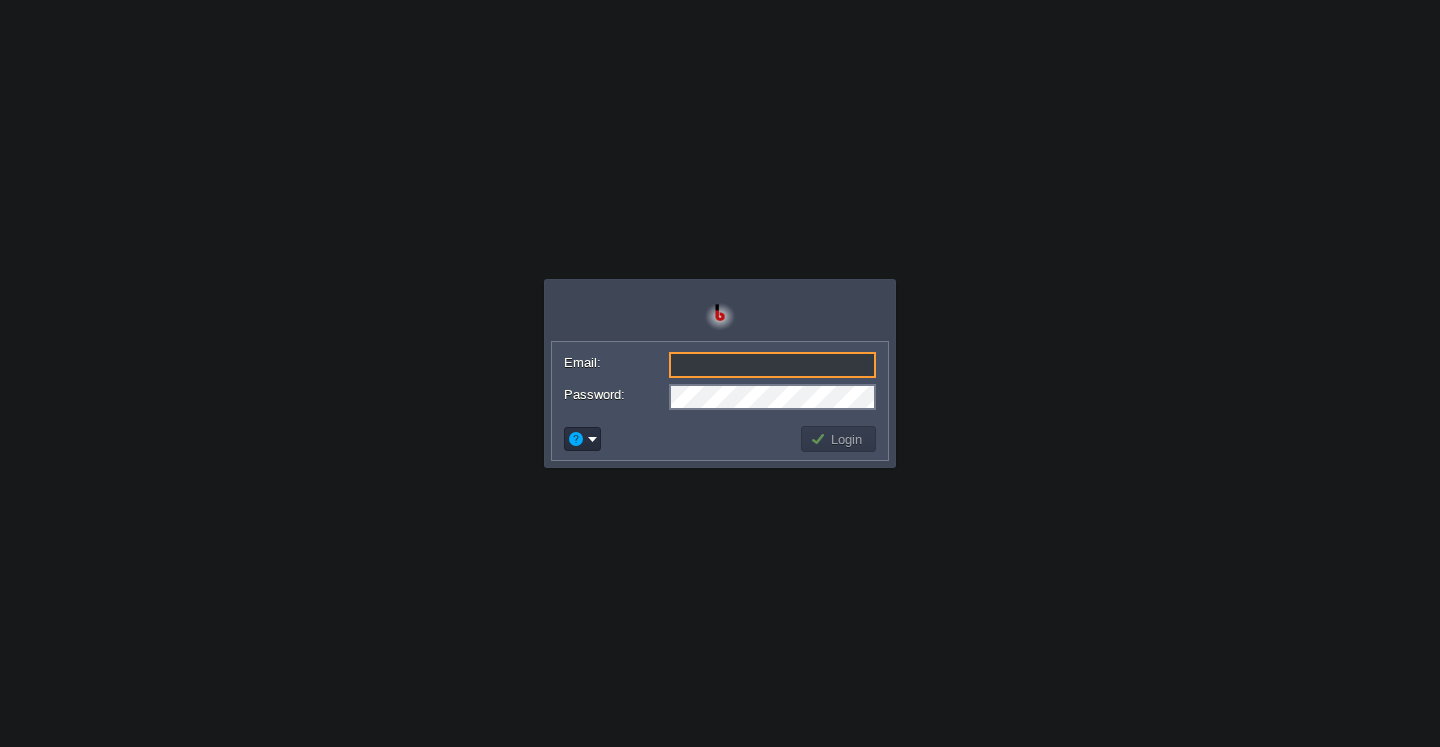 scroll, scrollTop: 0, scrollLeft: 0, axis: both 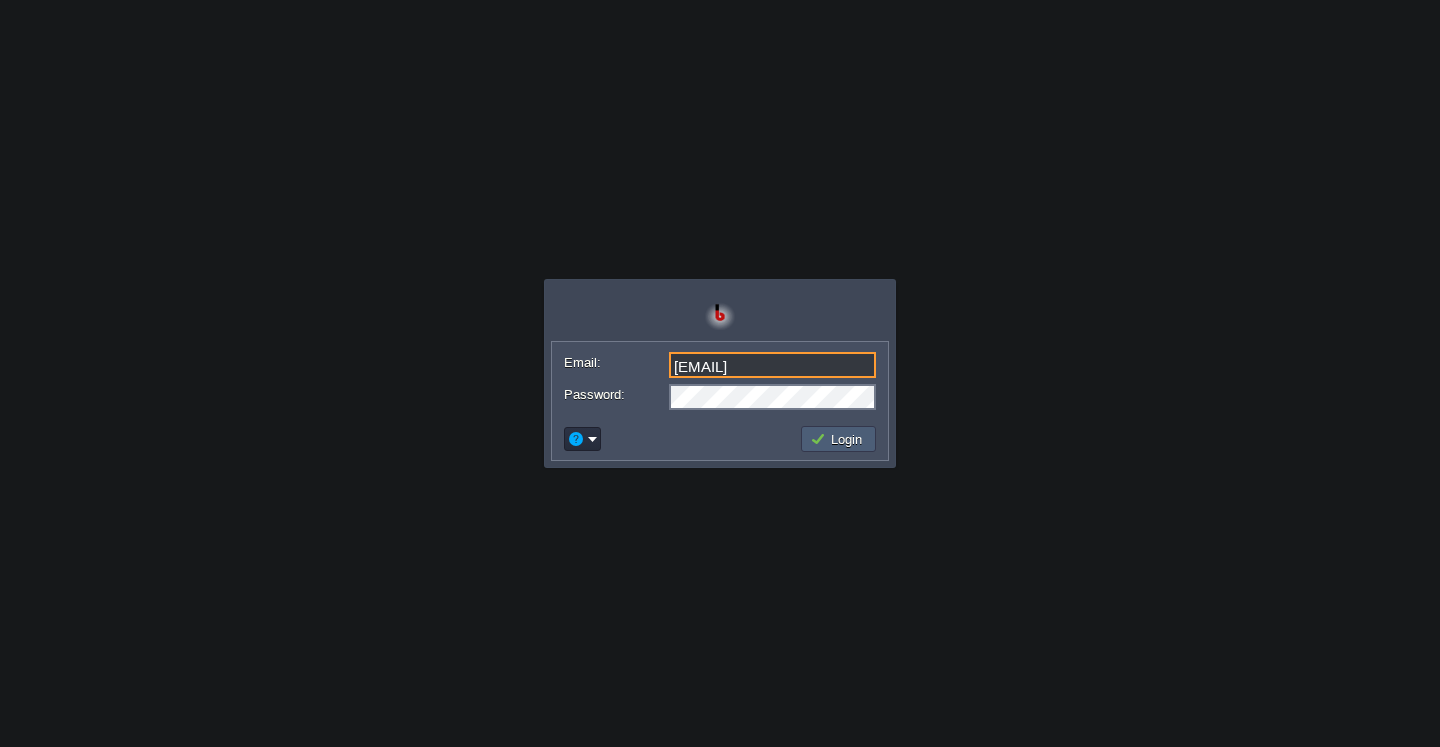type on "[EMAIL]" 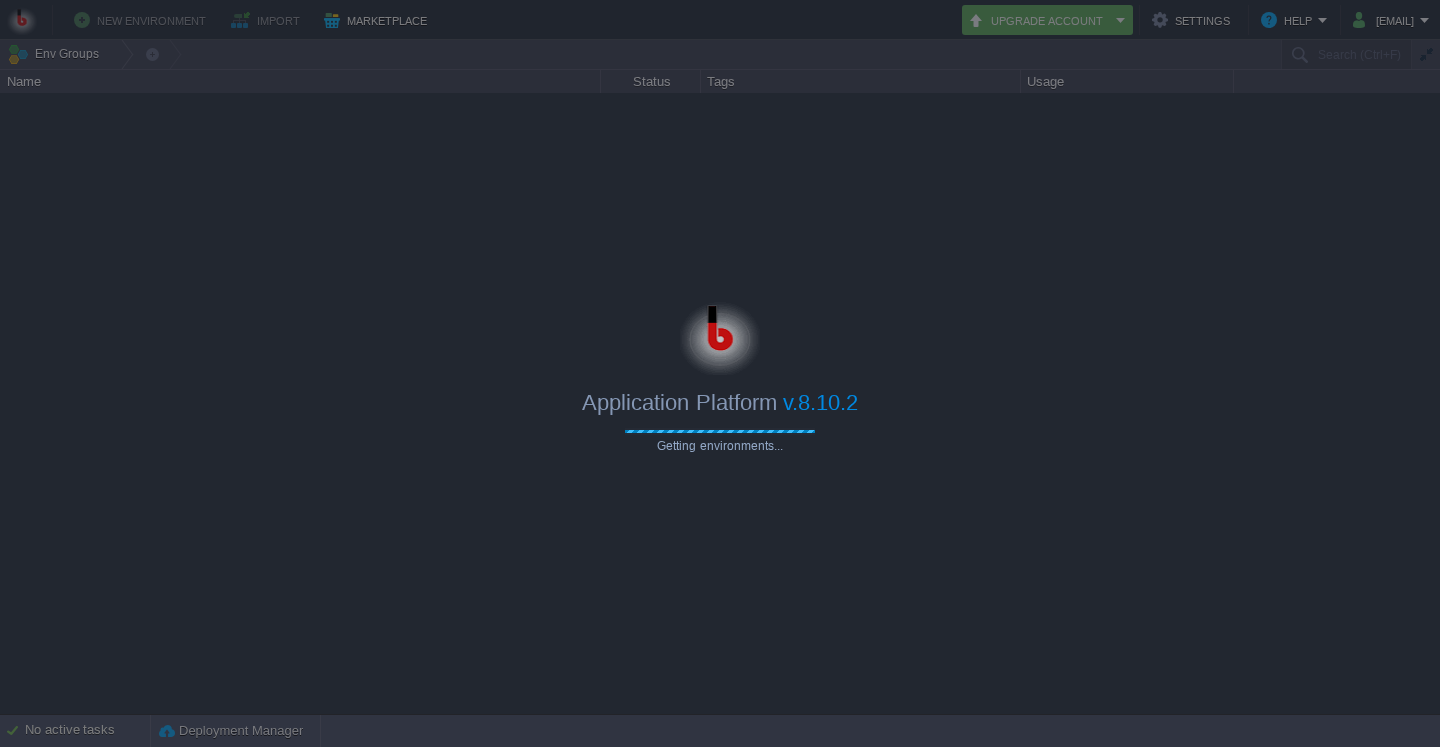 type on "Search (Ctrl+F)" 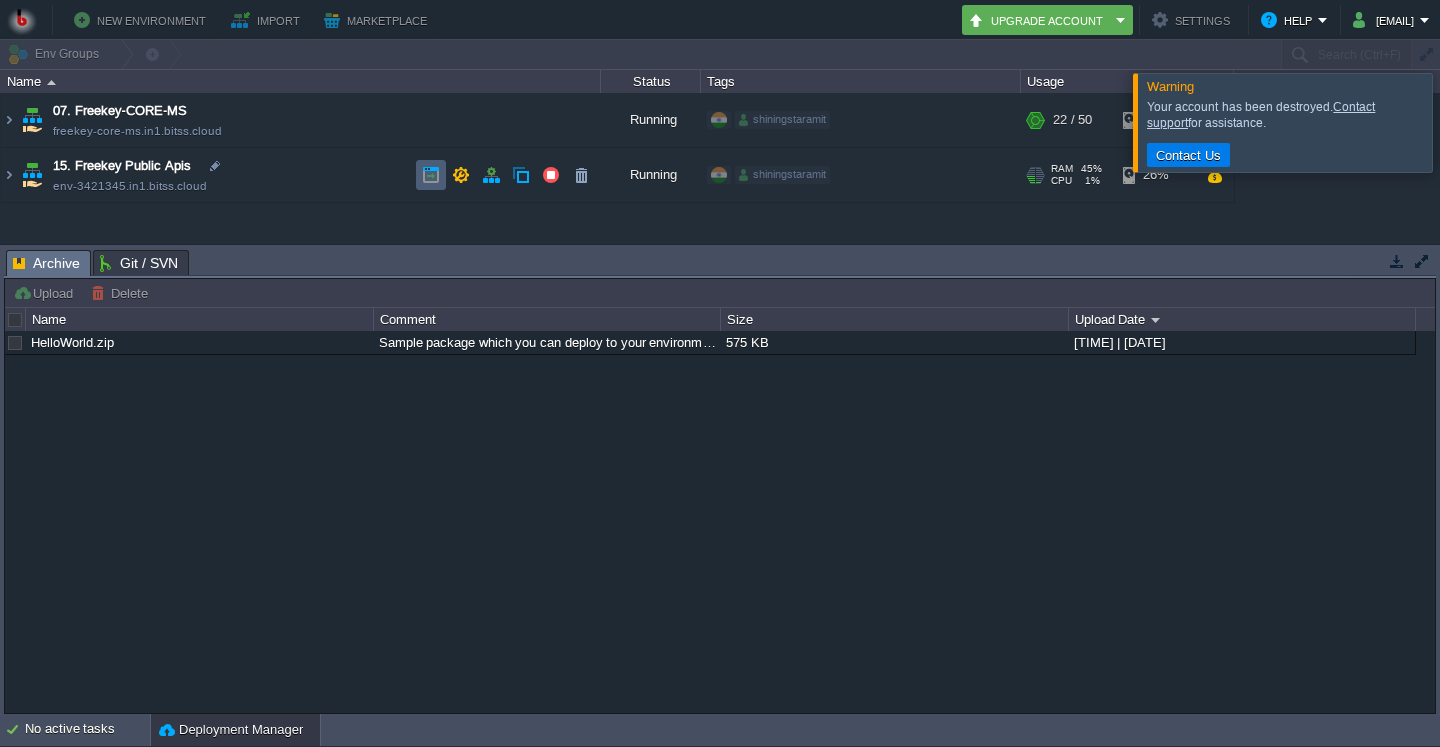 click at bounding box center [431, 175] 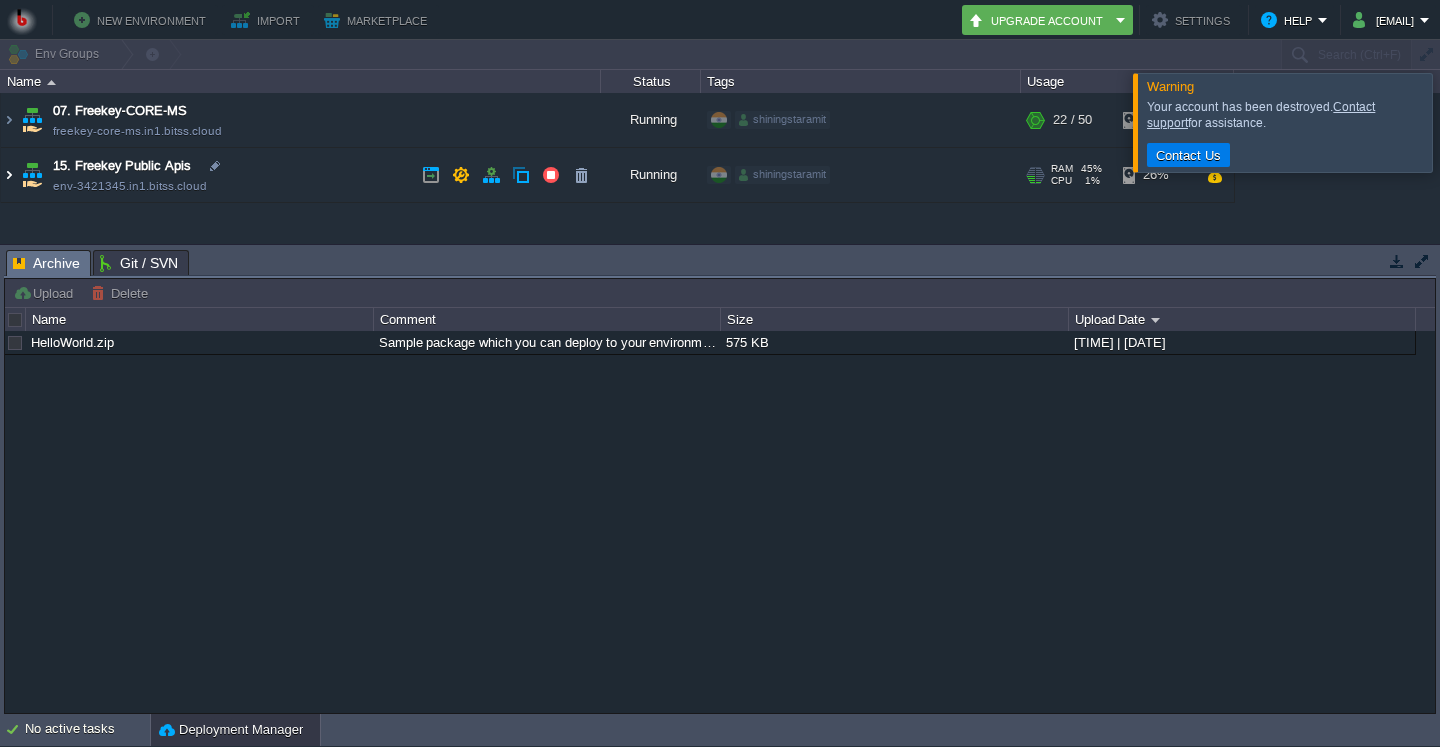 click at bounding box center (9, 175) 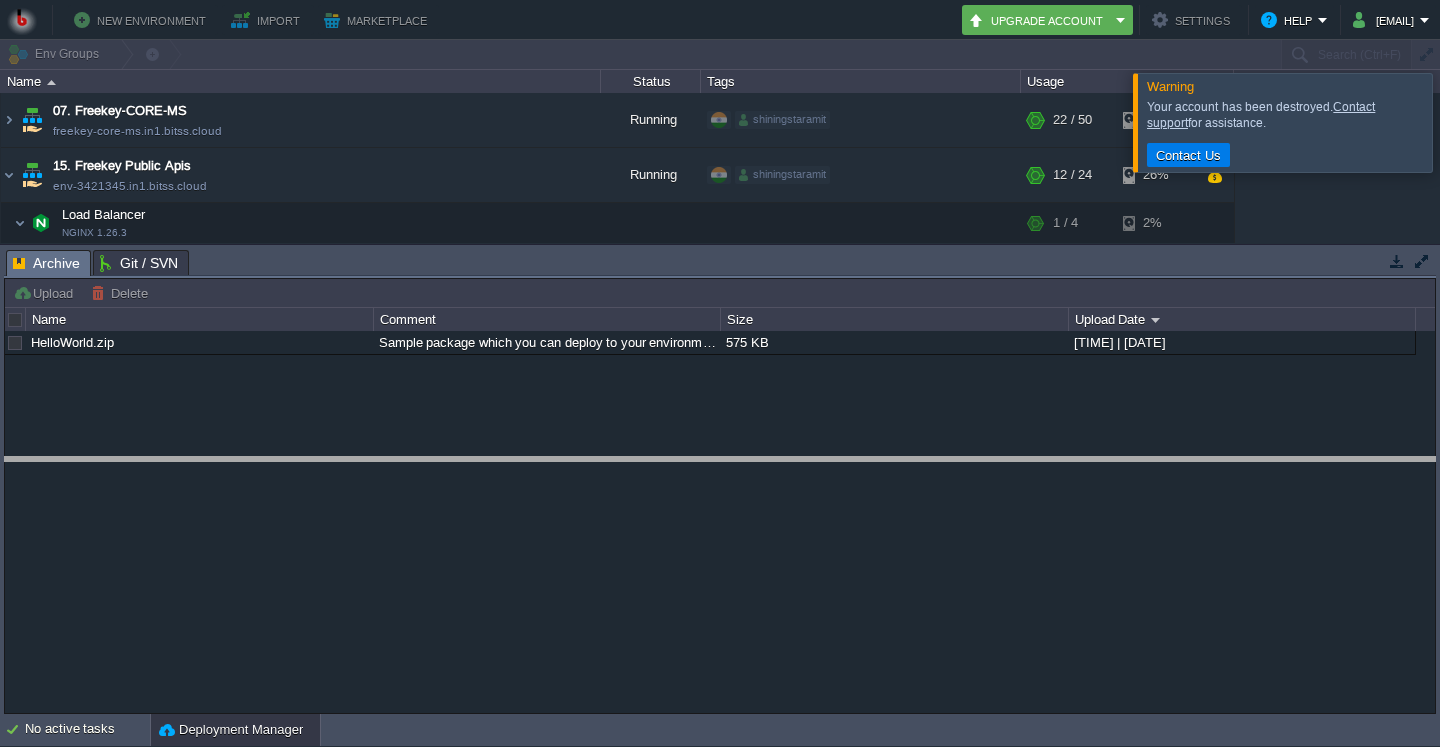 drag, startPoint x: 472, startPoint y: 264, endPoint x: 407, endPoint y: 568, distance: 310.87137 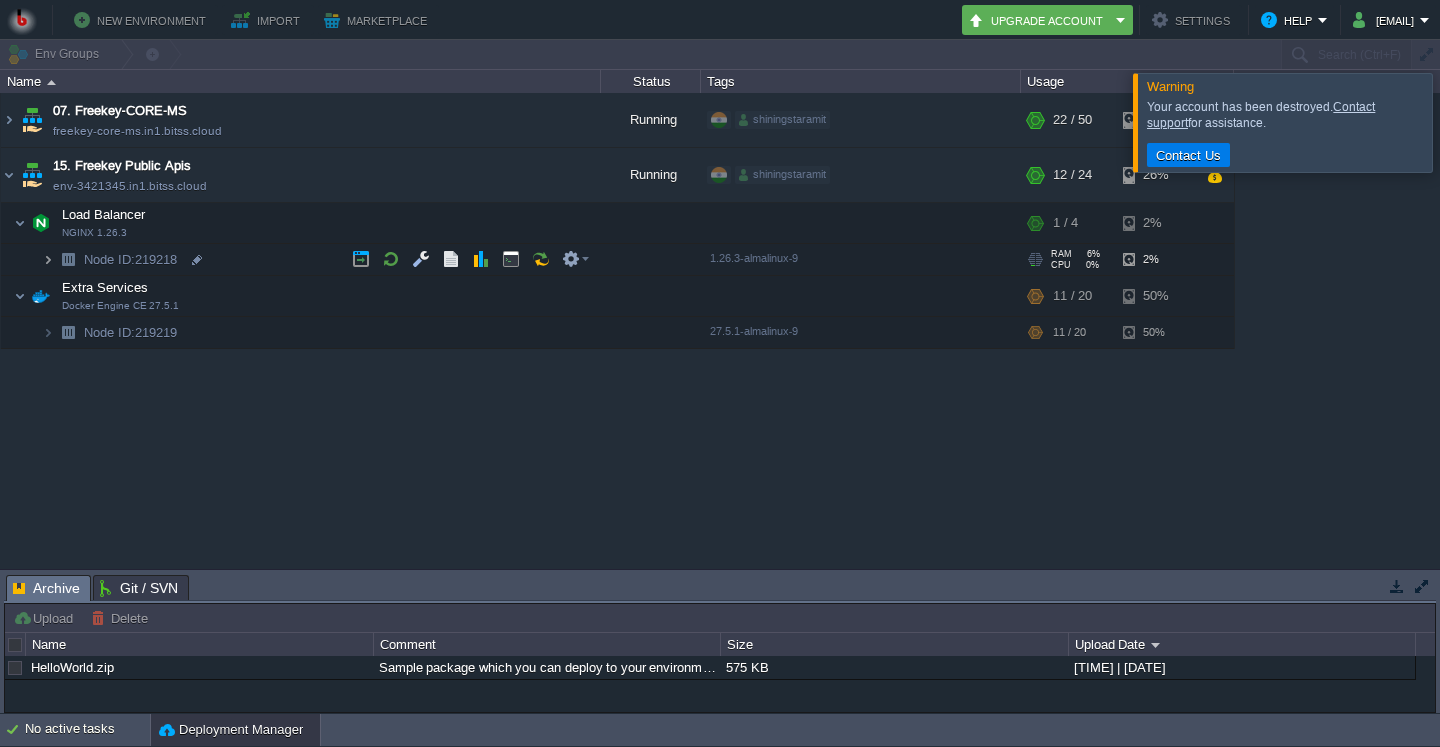 click at bounding box center [48, 259] 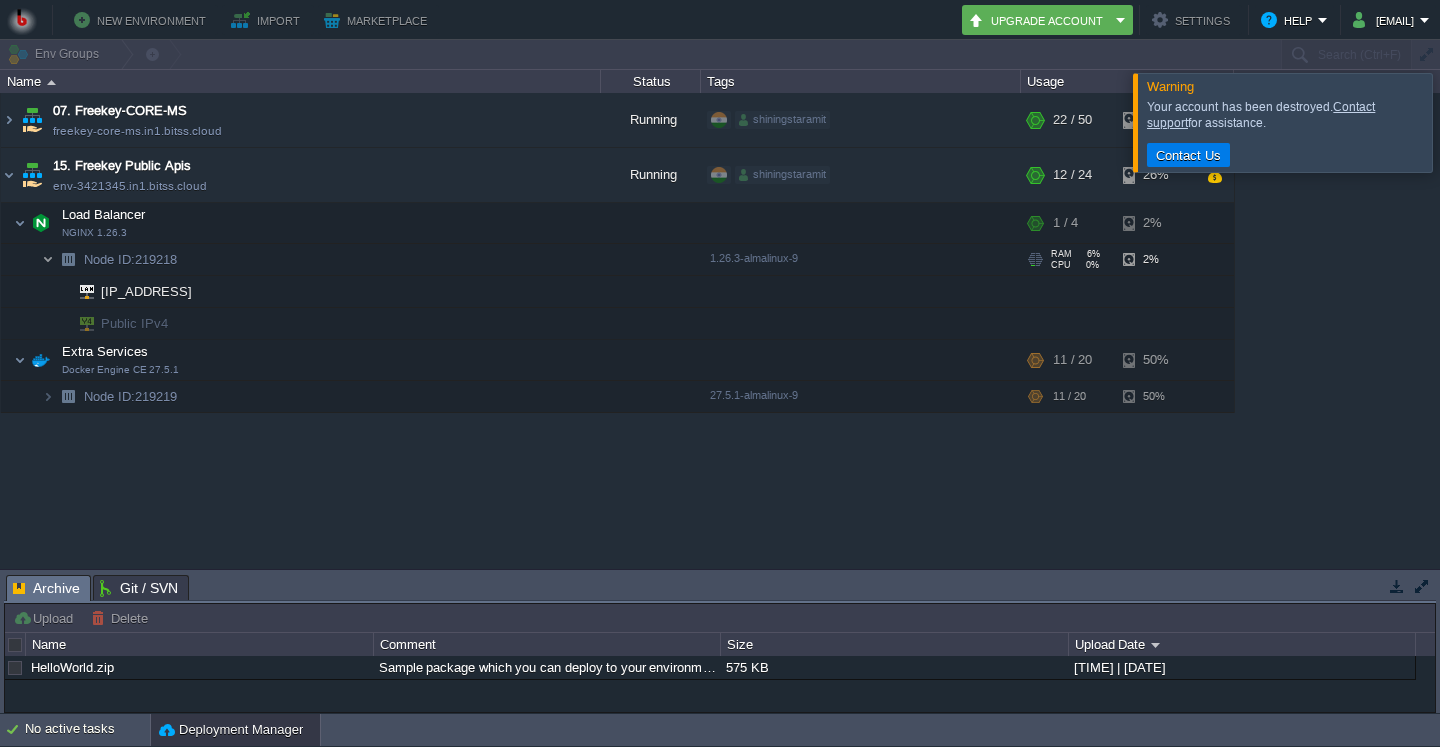 click at bounding box center (48, 259) 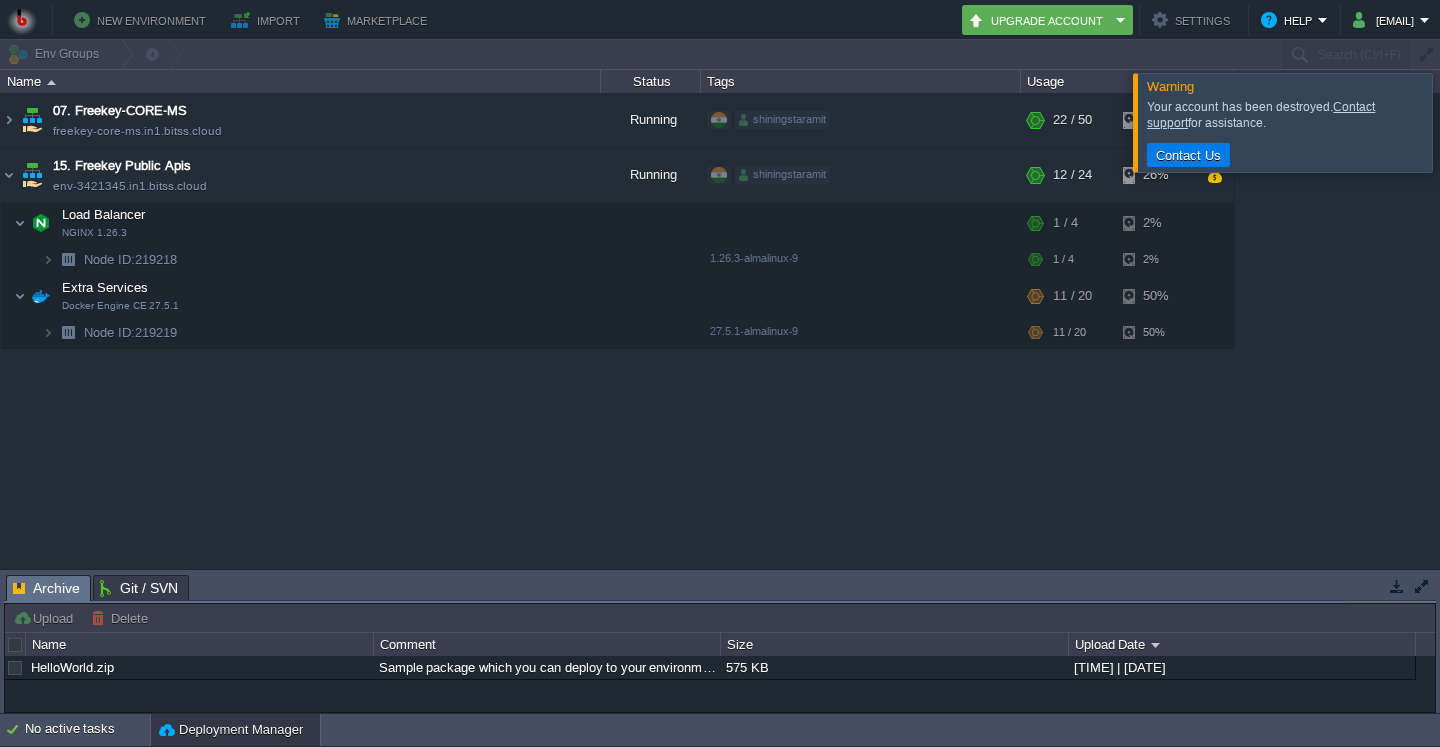 drag, startPoint x: 1419, startPoint y: 120, endPoint x: 1202, endPoint y: 272, distance: 264.9396 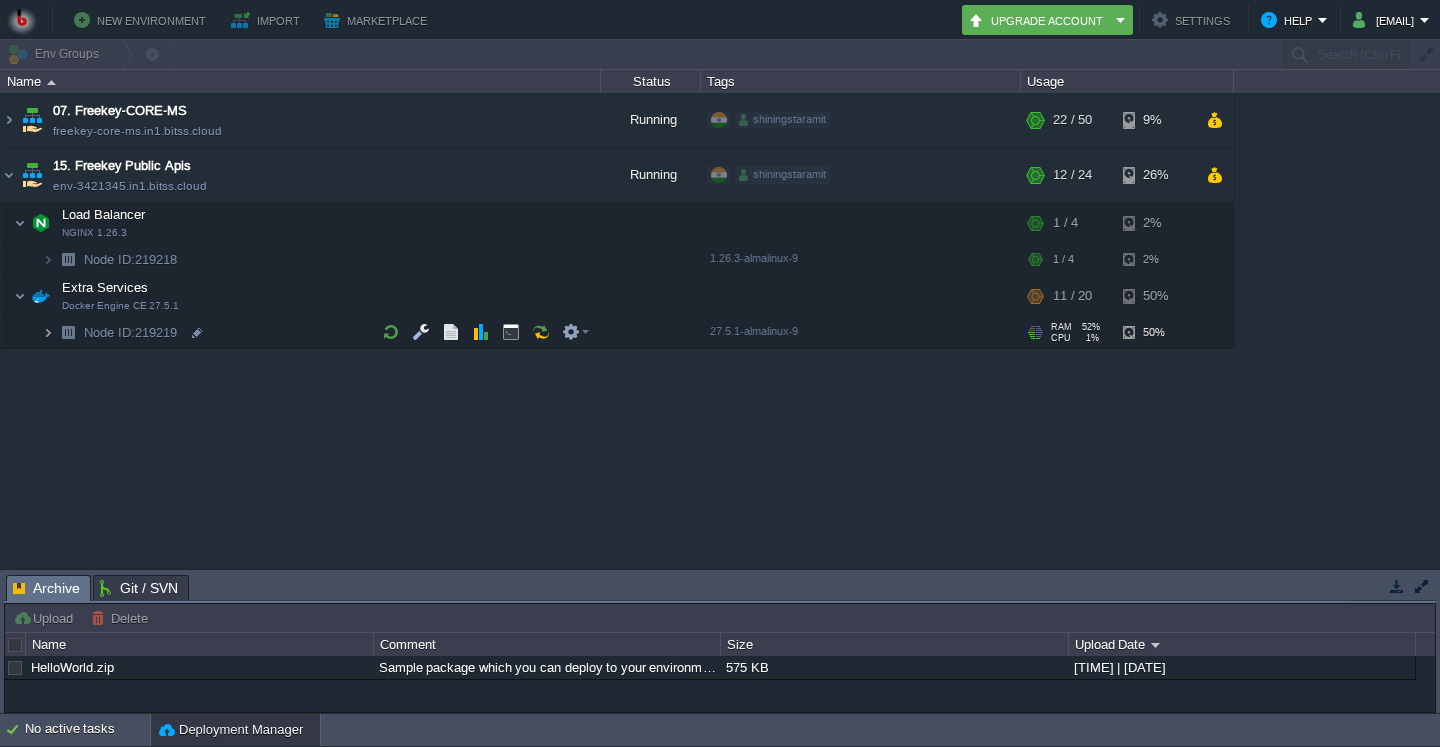 click at bounding box center (48, 332) 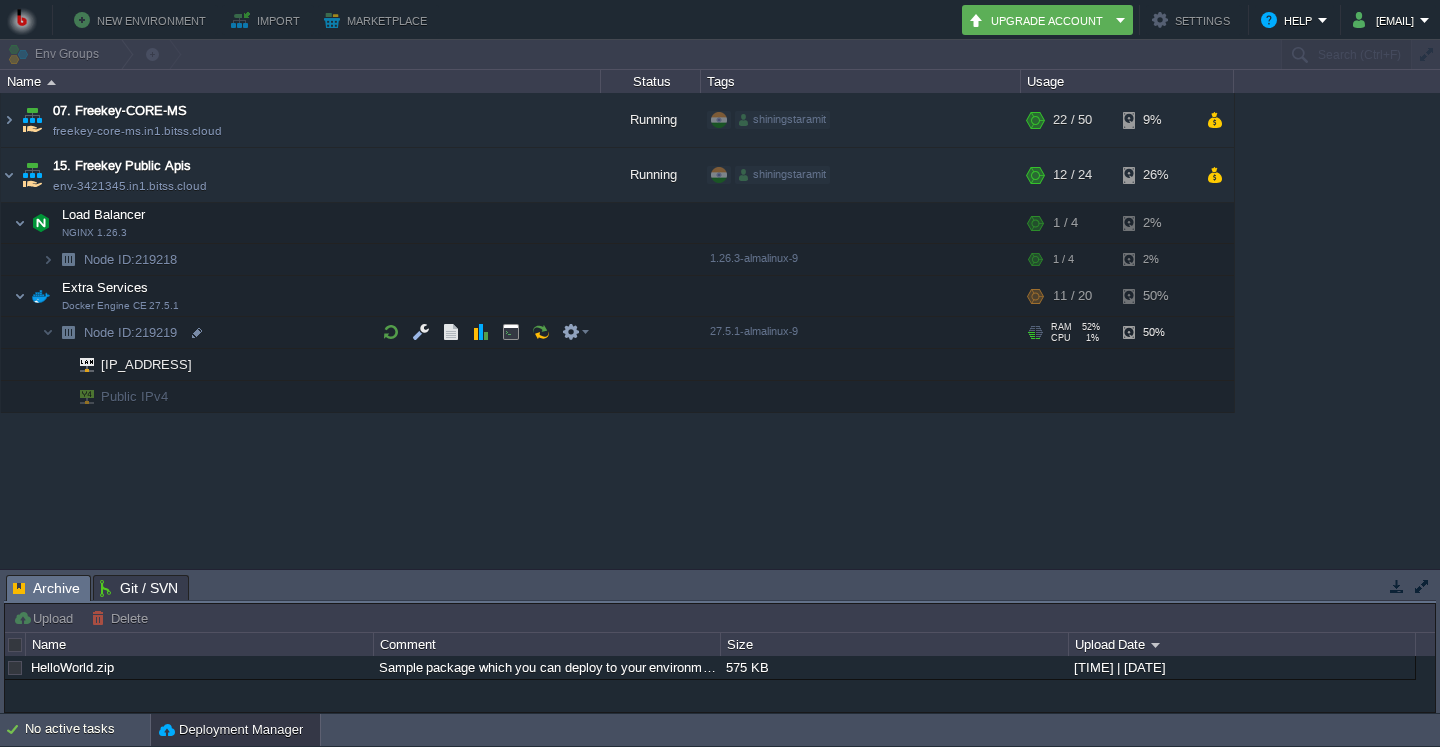 click at bounding box center [68, 332] 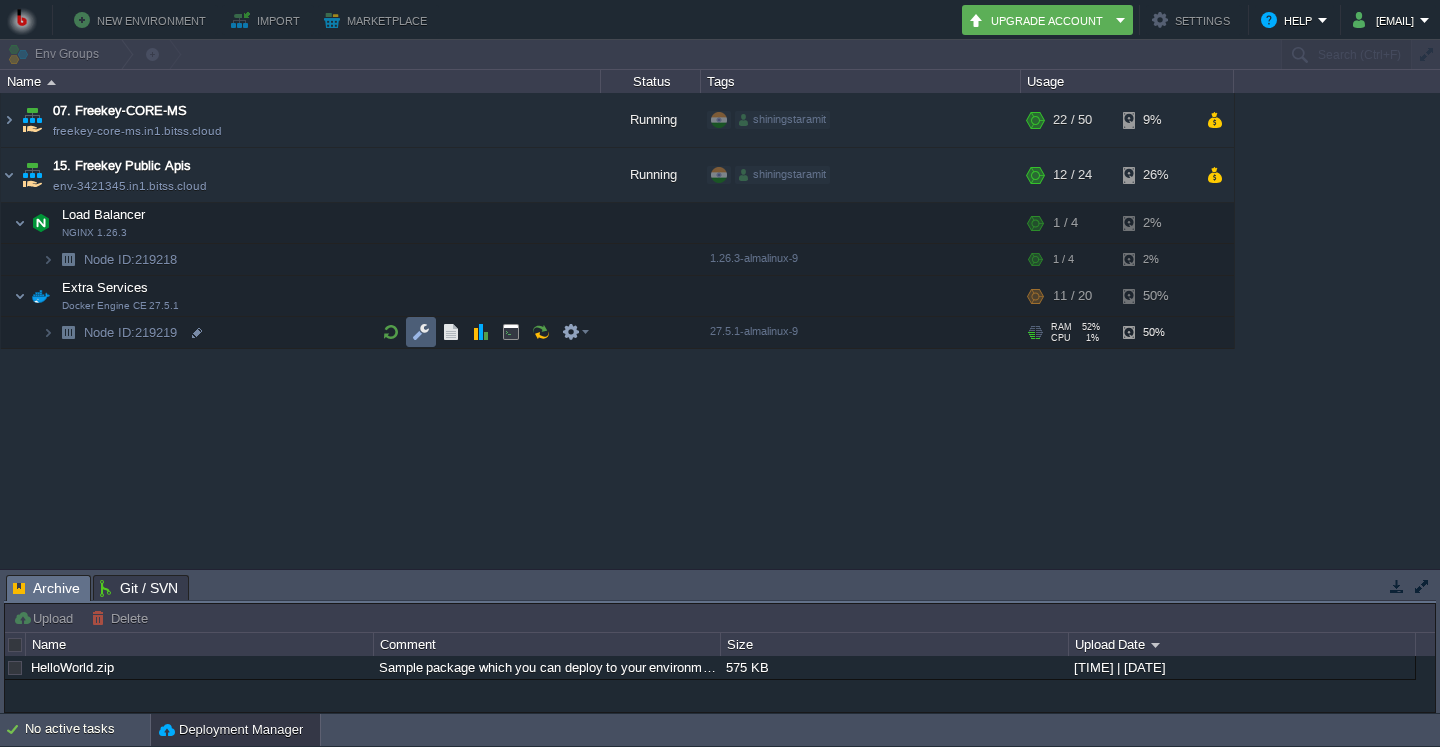 click at bounding box center (421, 332) 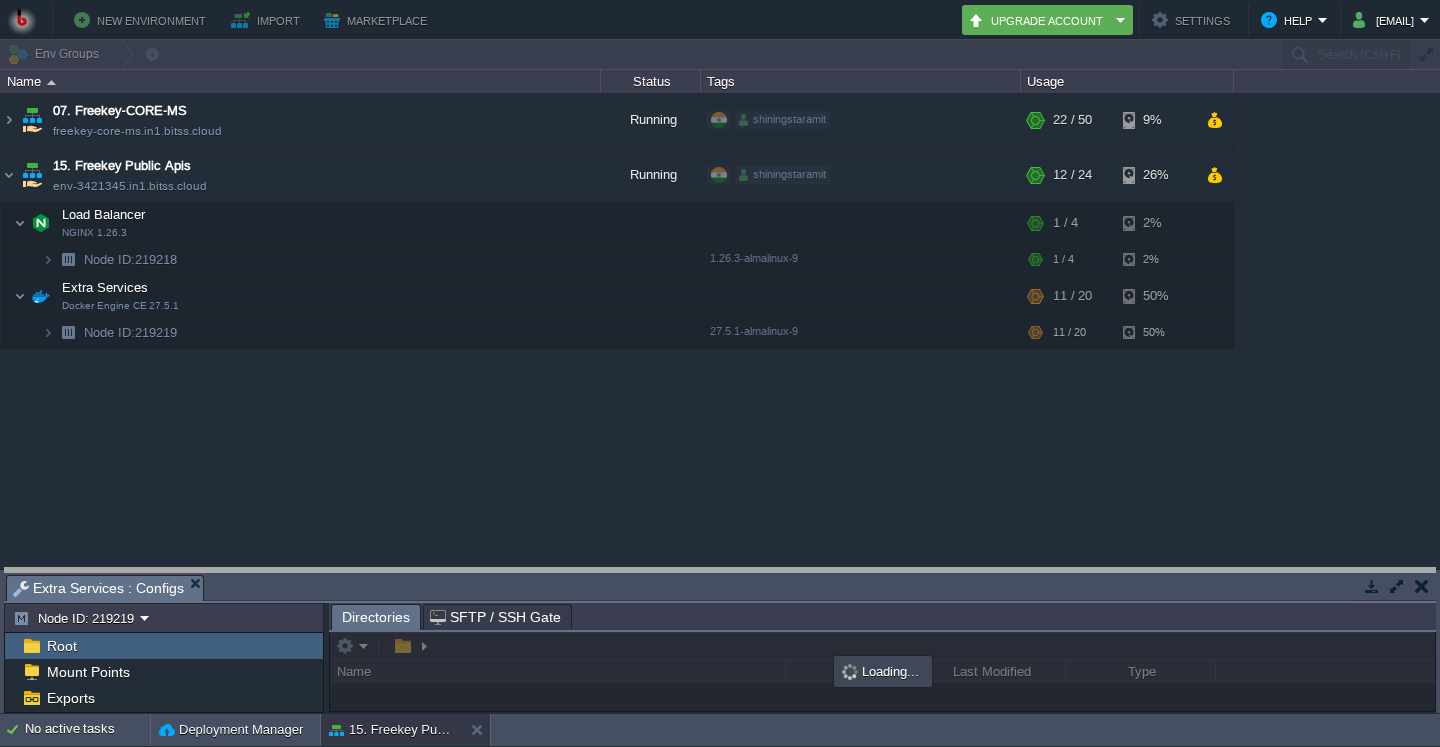drag, startPoint x: 753, startPoint y: 578, endPoint x: 766, endPoint y: 419, distance: 159.53056 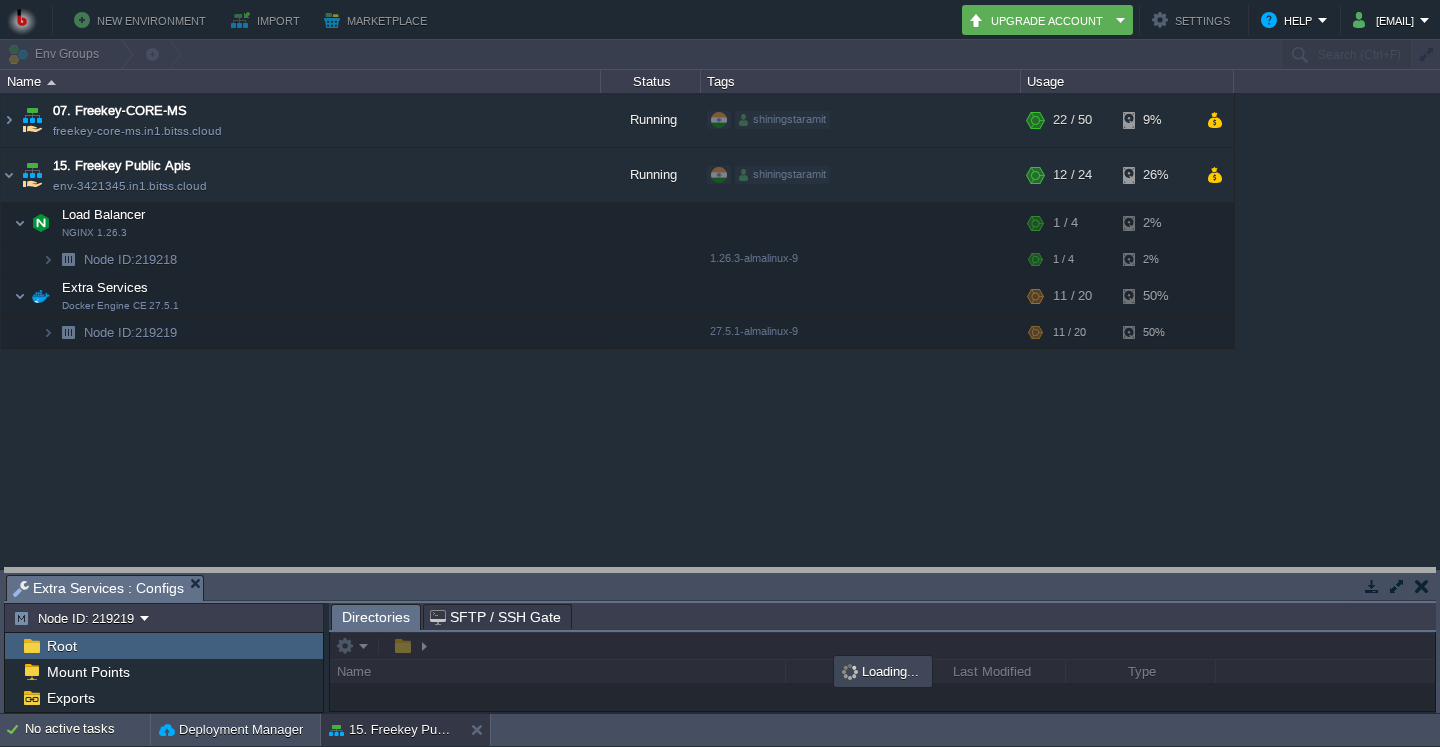 click on "New Environment Import Marketplace Bonus ₹0.00 Upgrade Account   Settings Help [EMAIL]         Env Groups                     Search (Ctrl+F)         auto-gen Name Status Tags Usage 07. Freekey-CORE-MS freekey-core-ms.in1.bitss.cloud Running                               shiningstaramit              + Add to Env Group                                                                                                                                                            RAM                 42%                                         CPU                 1%                             22 / 50                    9%       15. Freekey Public Apis env-3421345.in1.bitss.cloud Running                               shiningstaramit              + Add to Env Group                                                                                                                                                            RAM                 45%                         CPU 1%" at bounding box center (720, 373) 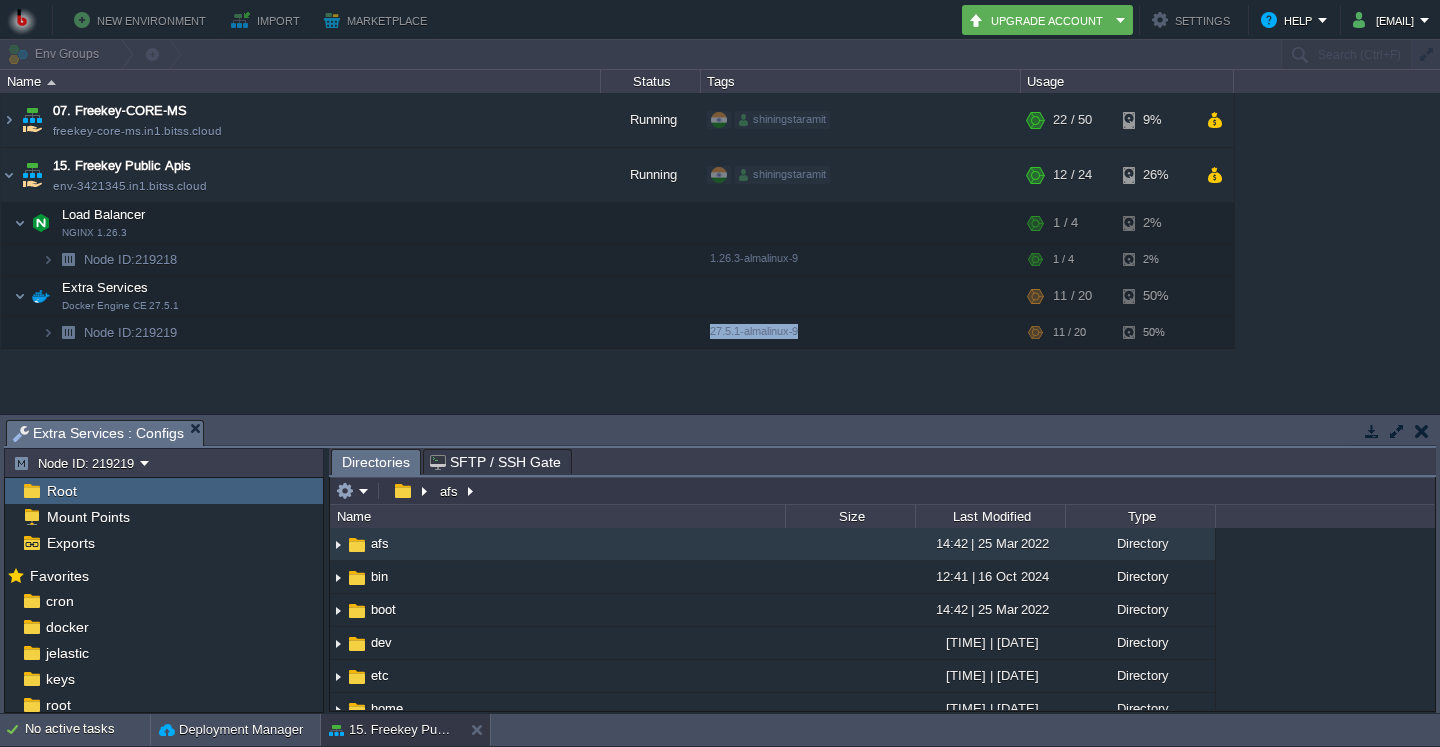 drag, startPoint x: 759, startPoint y: 392, endPoint x: 762, endPoint y: 362, distance: 30.149628 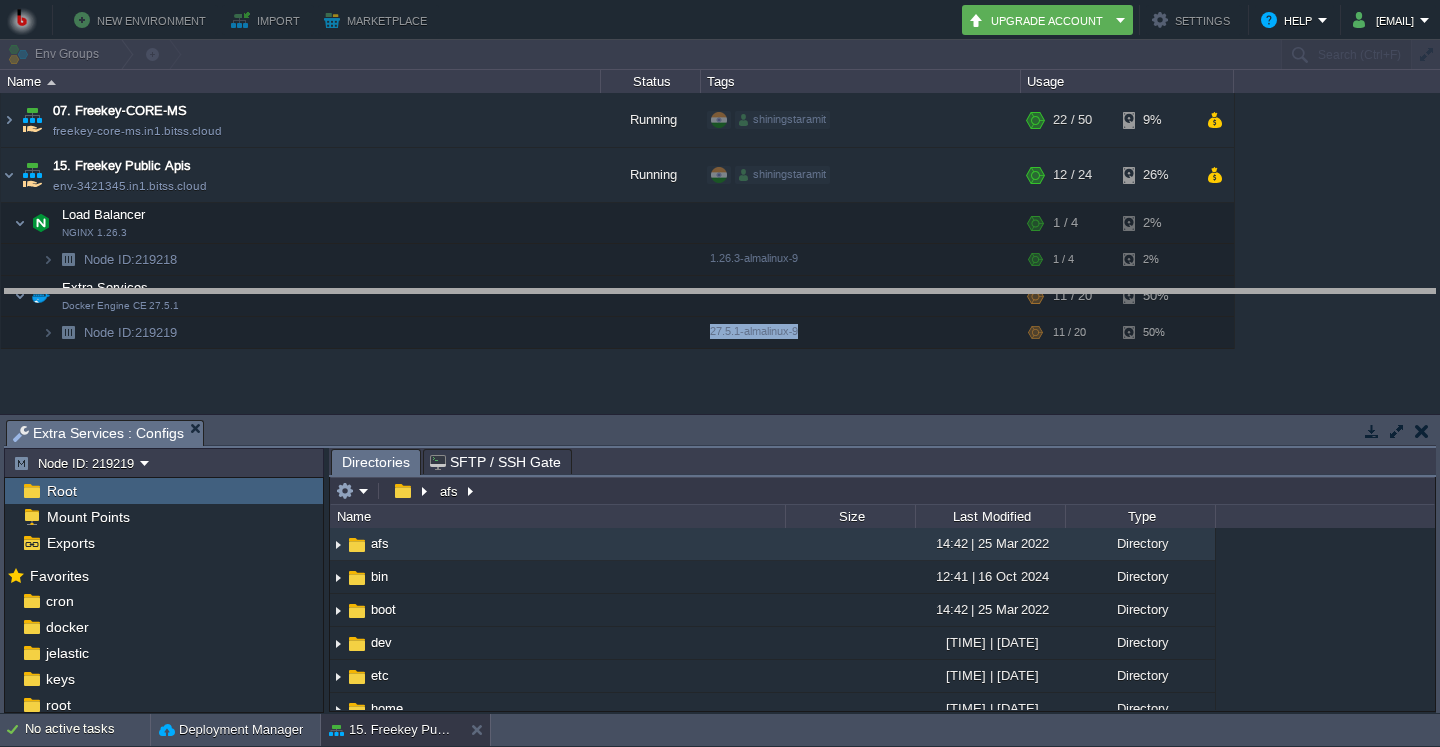 drag, startPoint x: 734, startPoint y: 421, endPoint x: 743, endPoint y: 290, distance: 131.30879 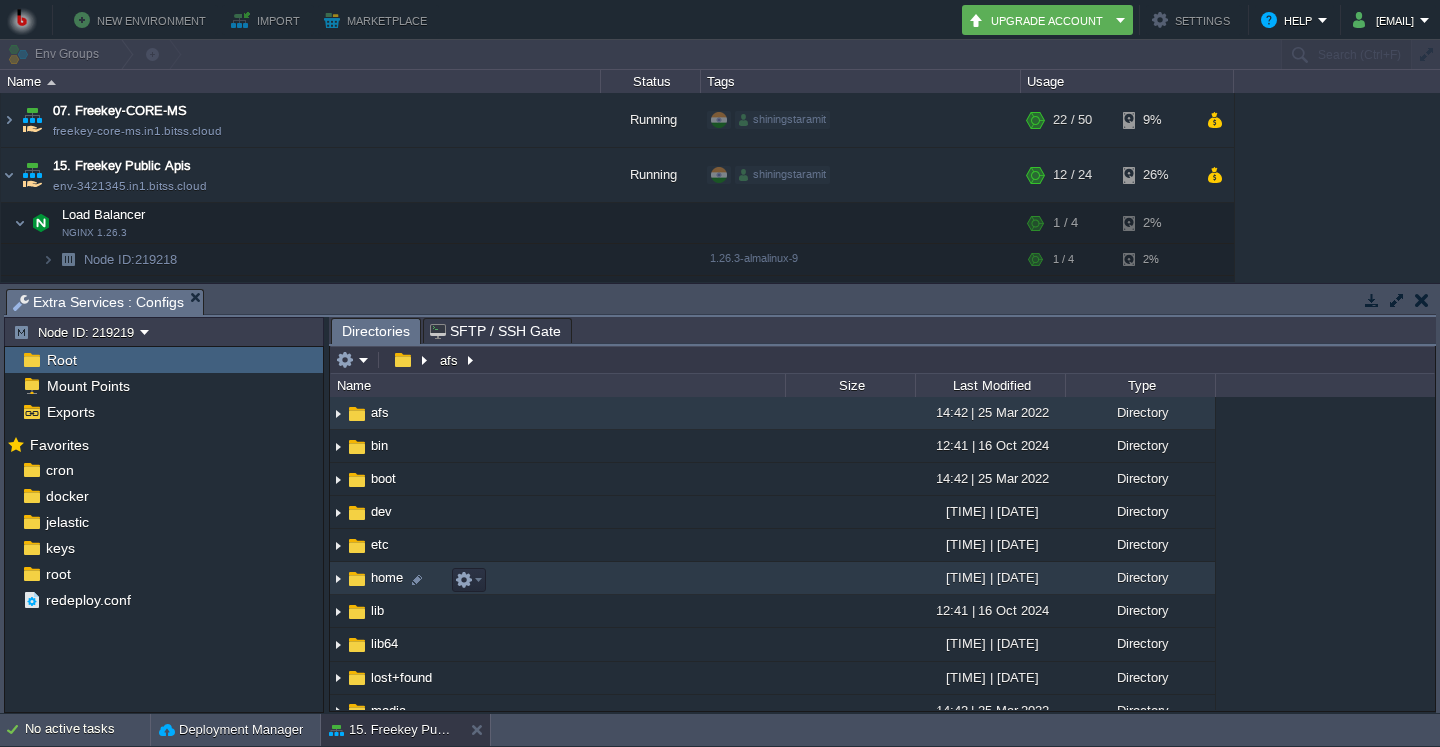 click at bounding box center [338, 578] 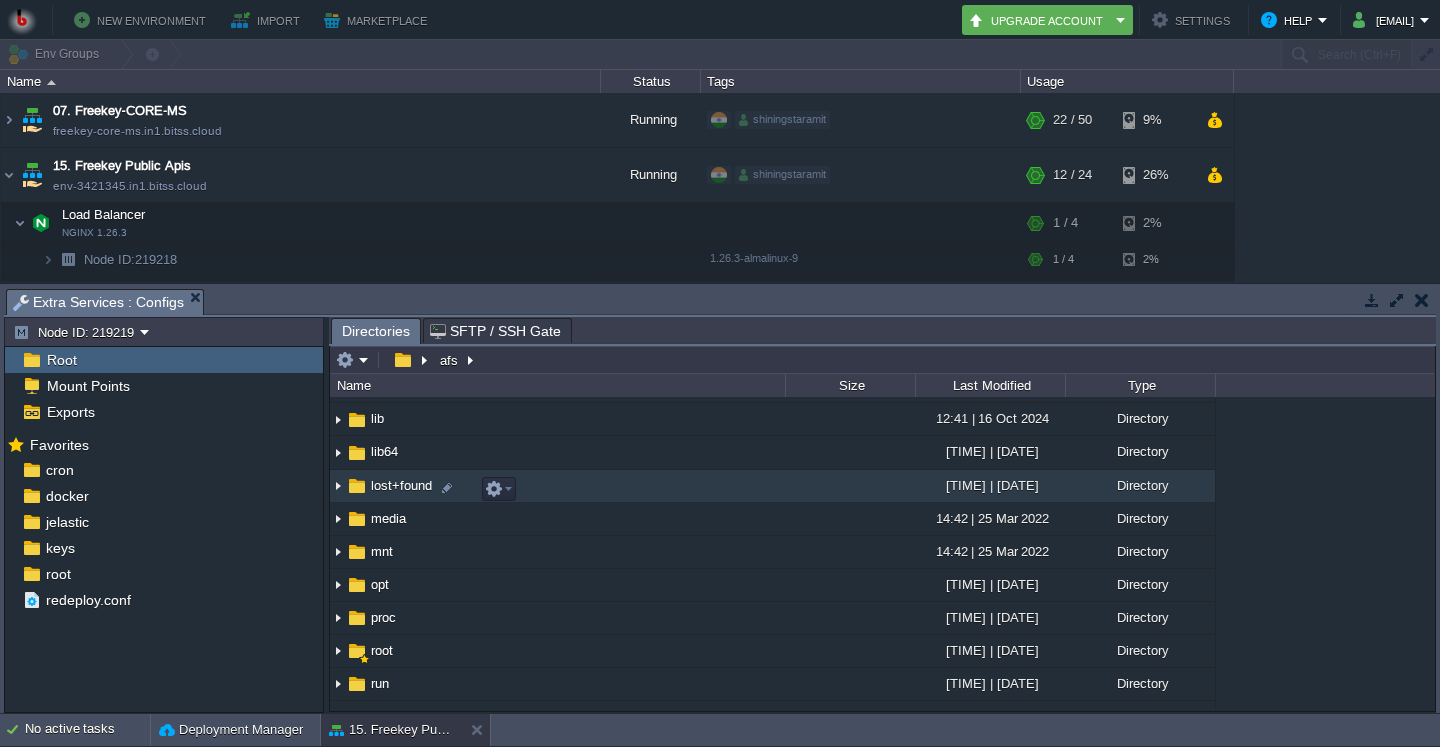 scroll, scrollTop: 96, scrollLeft: 0, axis: vertical 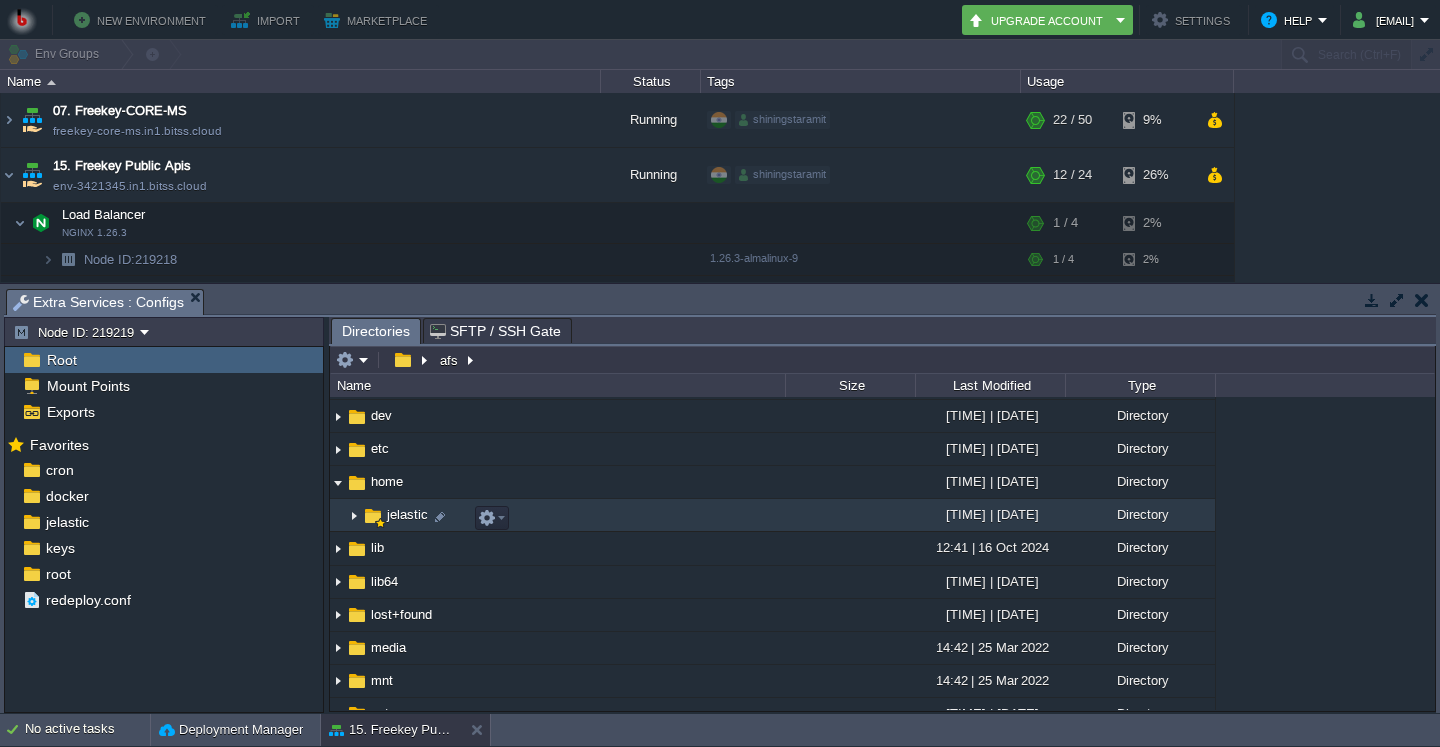 click at bounding box center (354, 515) 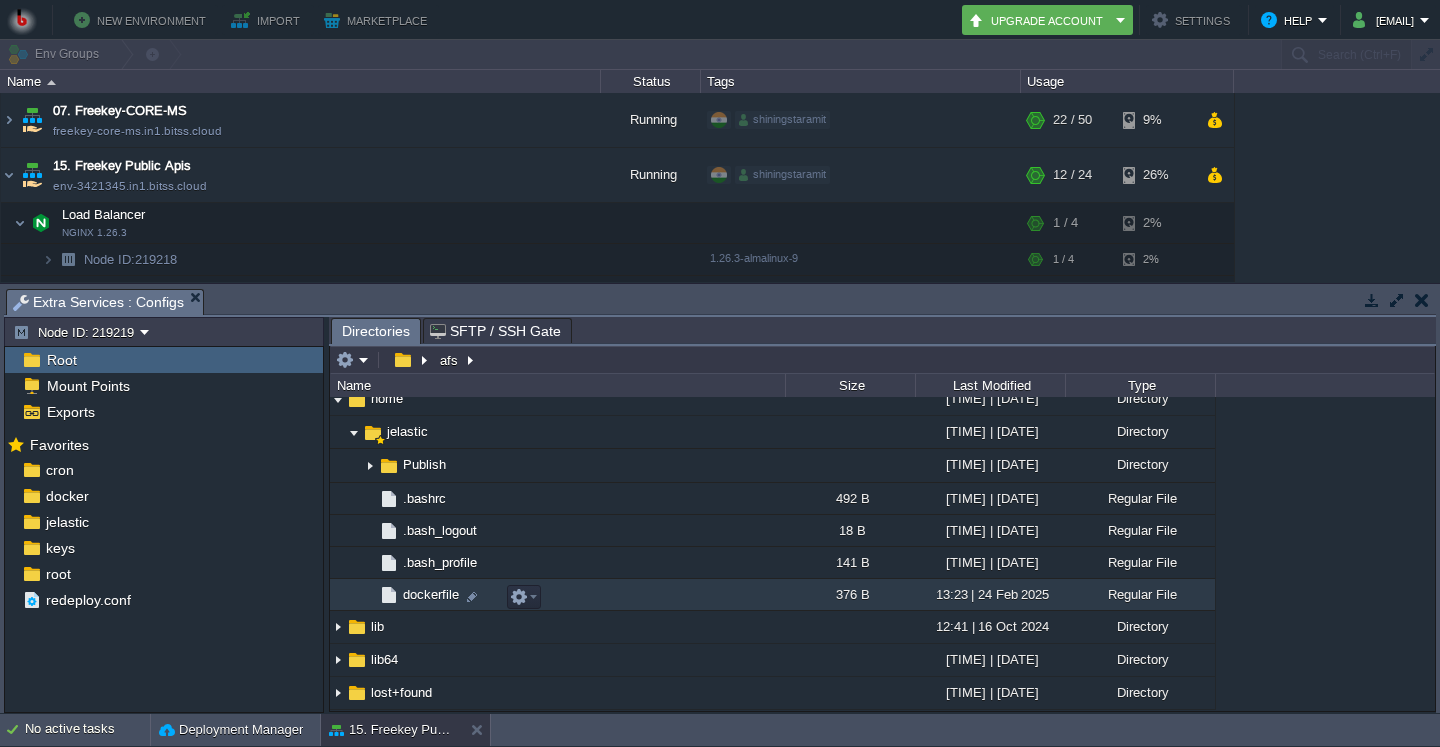 scroll, scrollTop: 192, scrollLeft: 0, axis: vertical 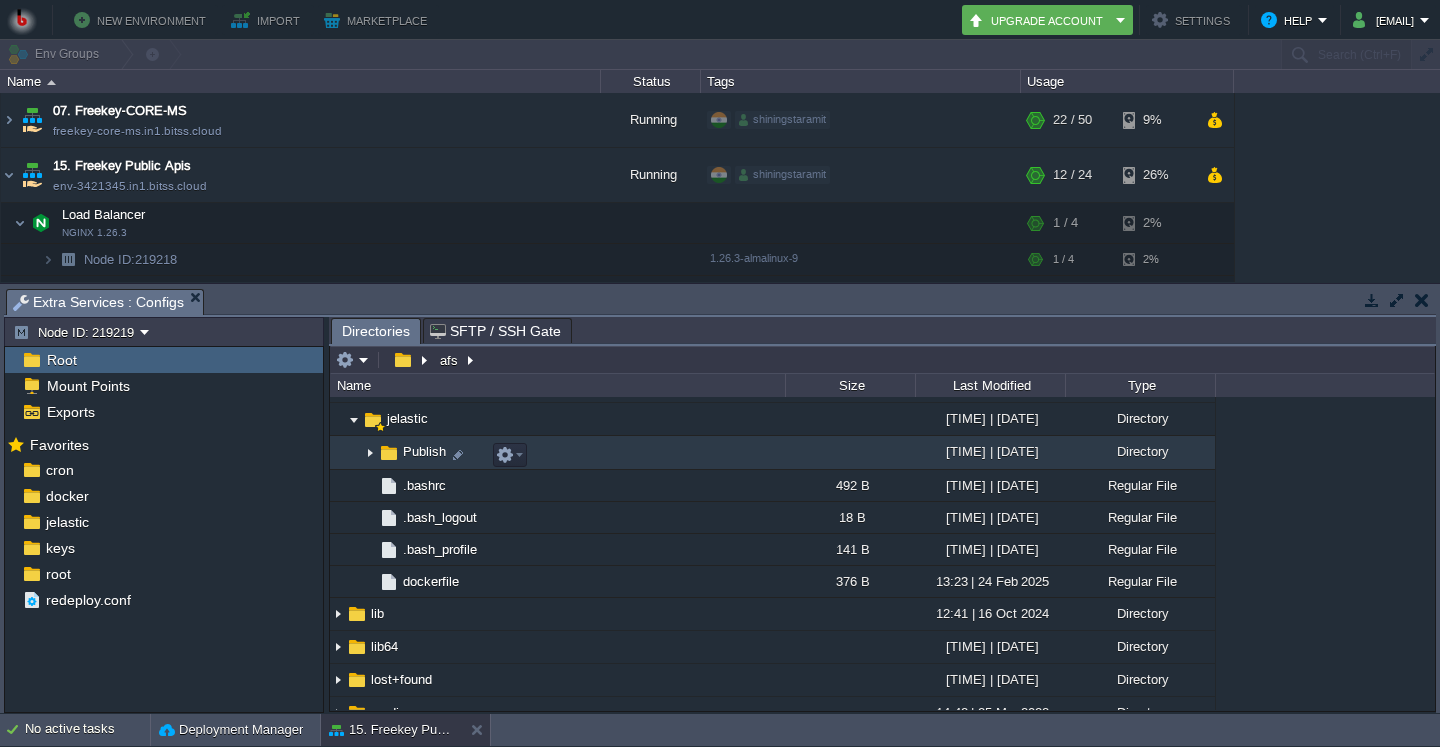 click at bounding box center [370, 453] 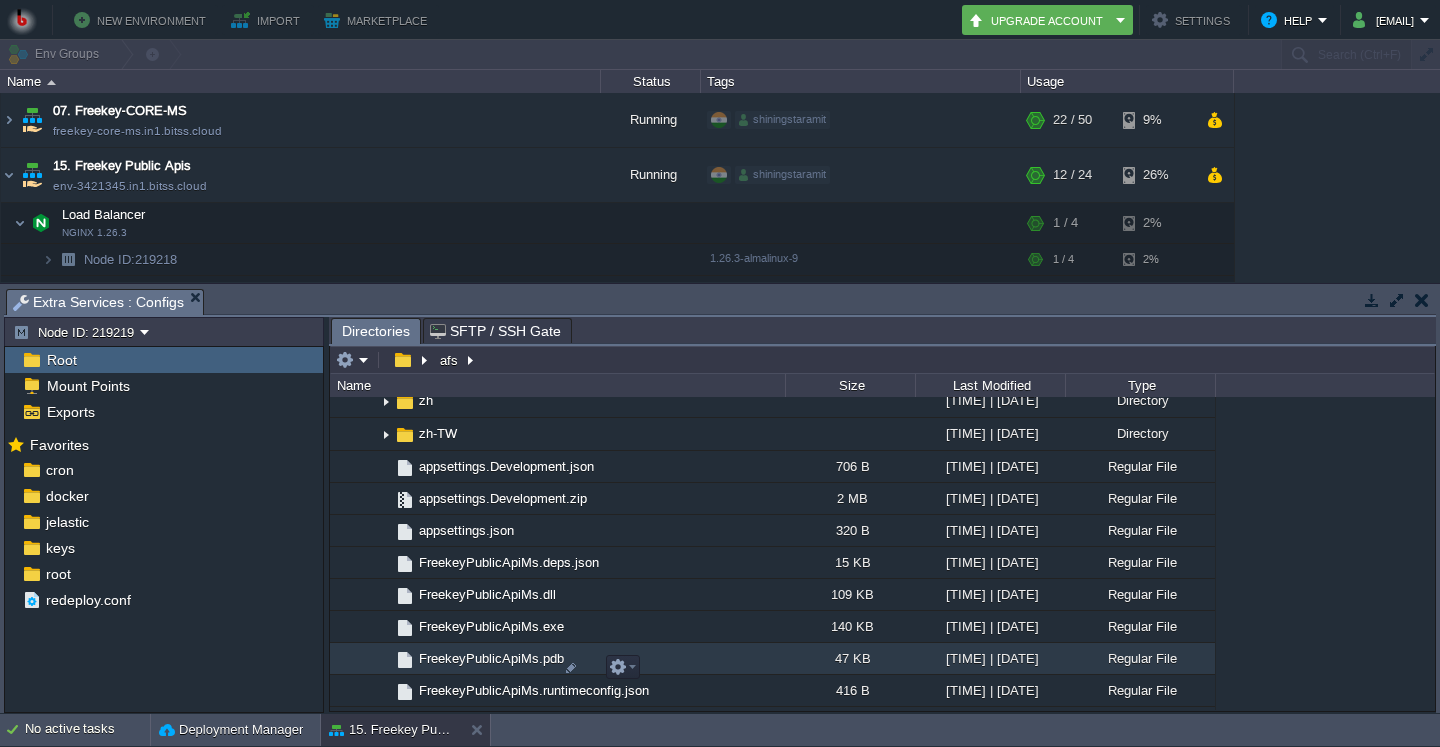 scroll, scrollTop: 672, scrollLeft: 0, axis: vertical 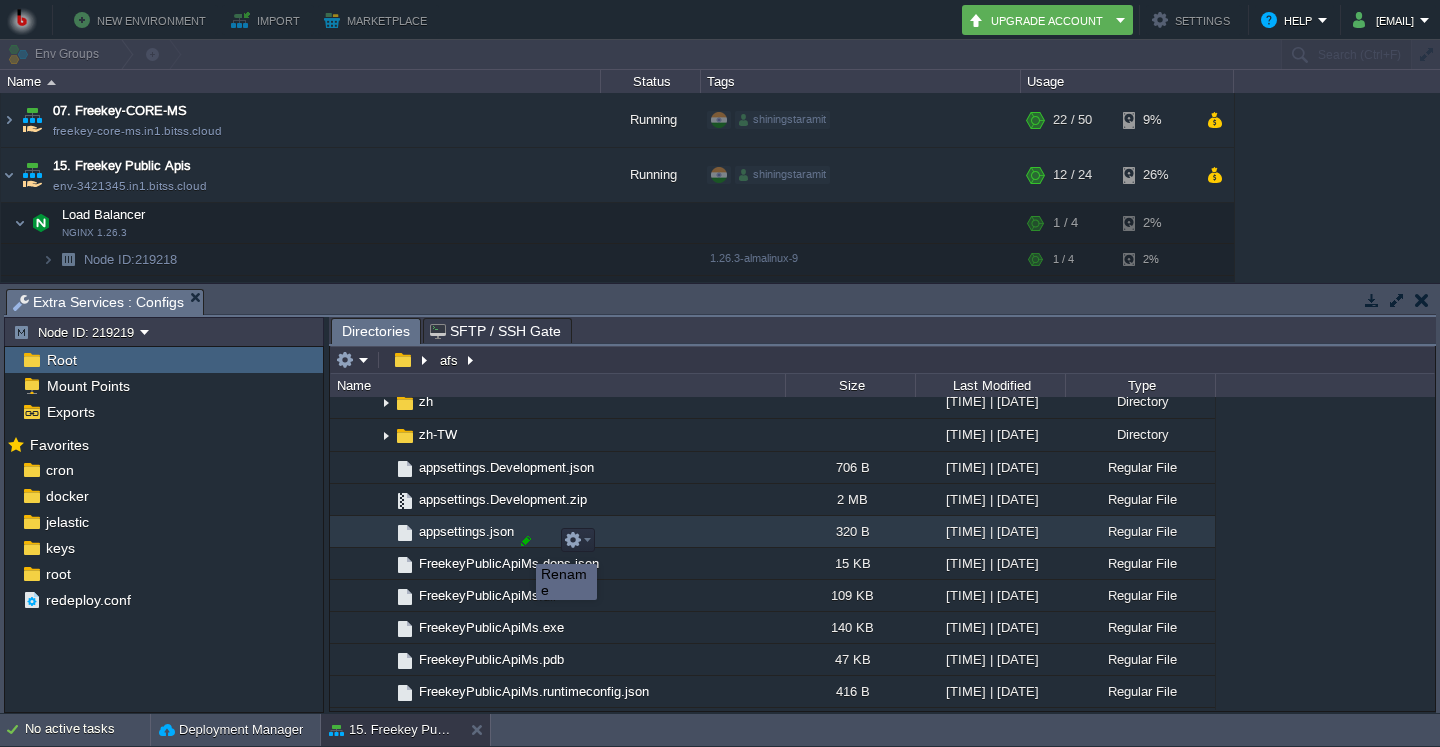 click at bounding box center [526, 541] 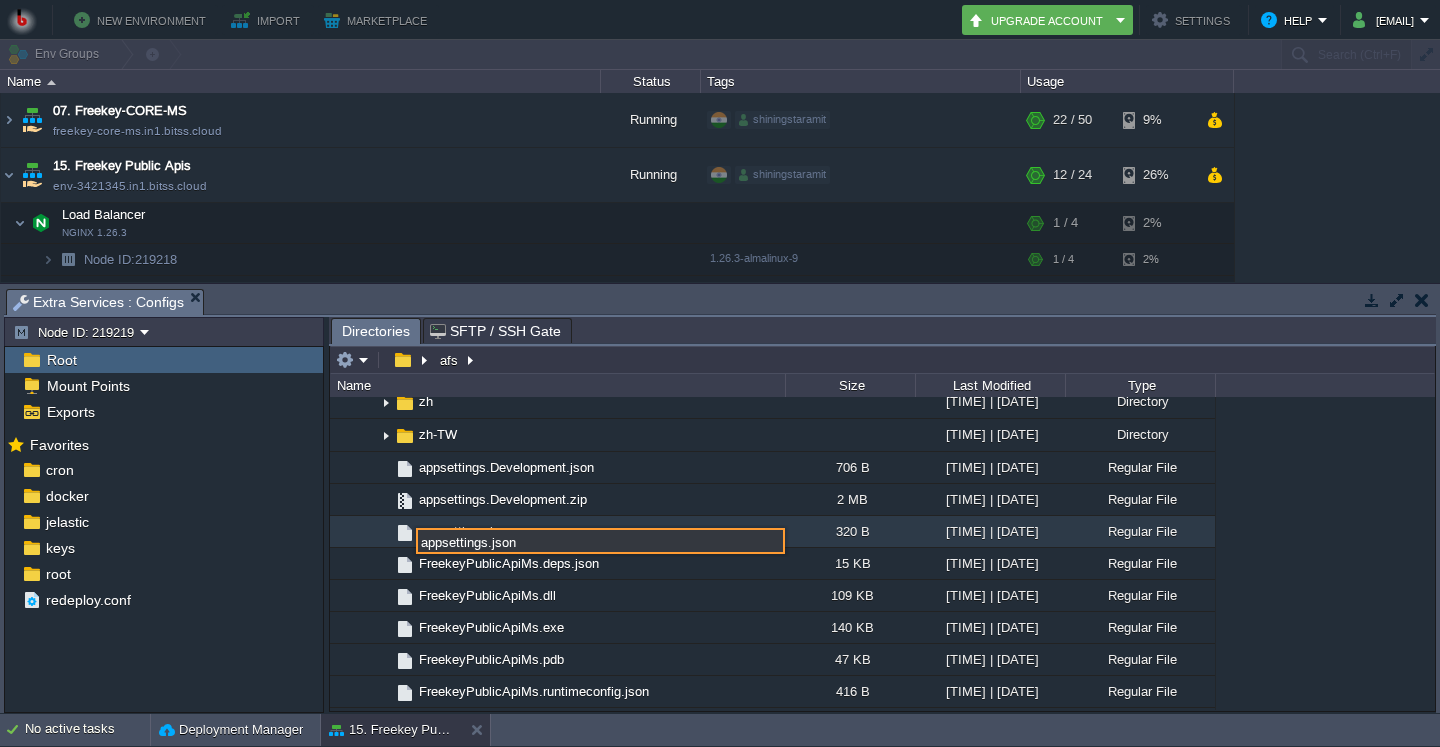 click on "320 B" at bounding box center [850, 531] 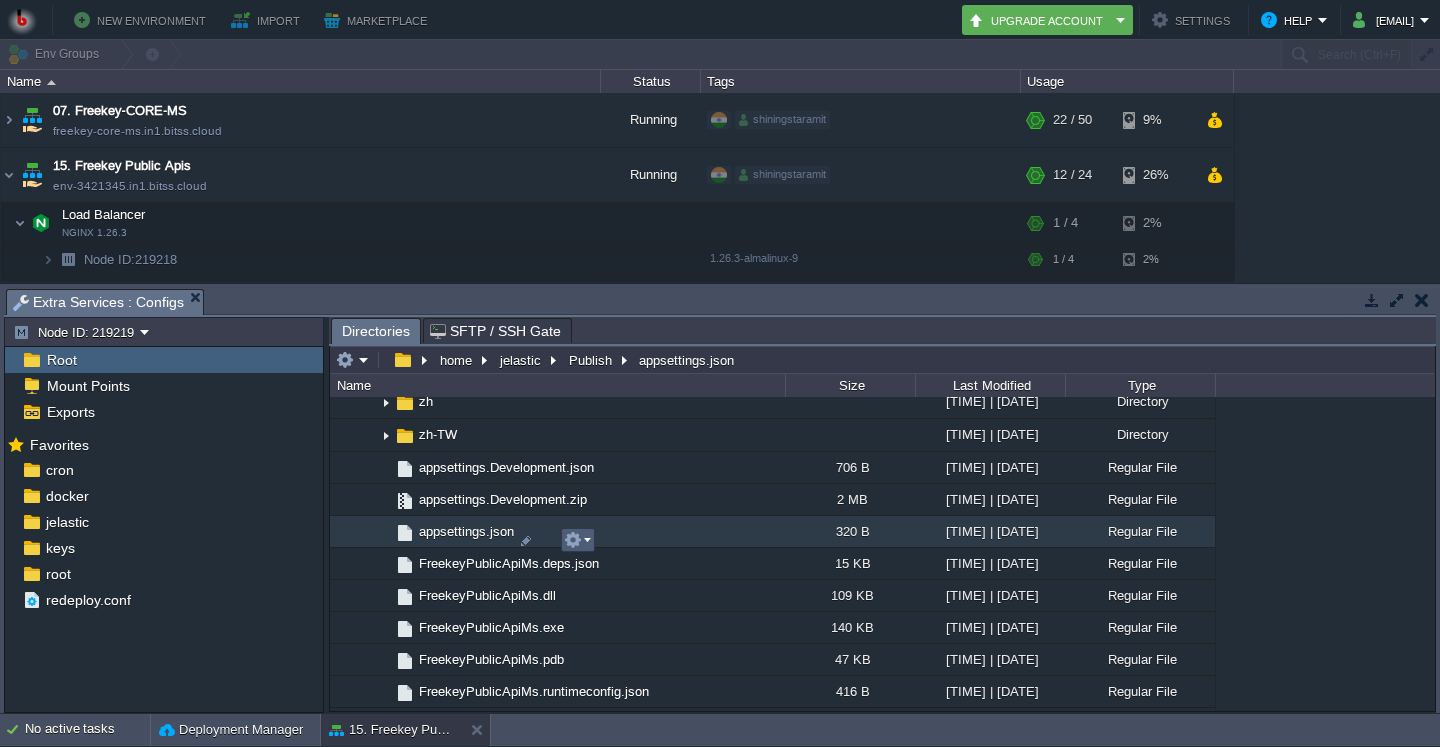 click at bounding box center (577, 540) 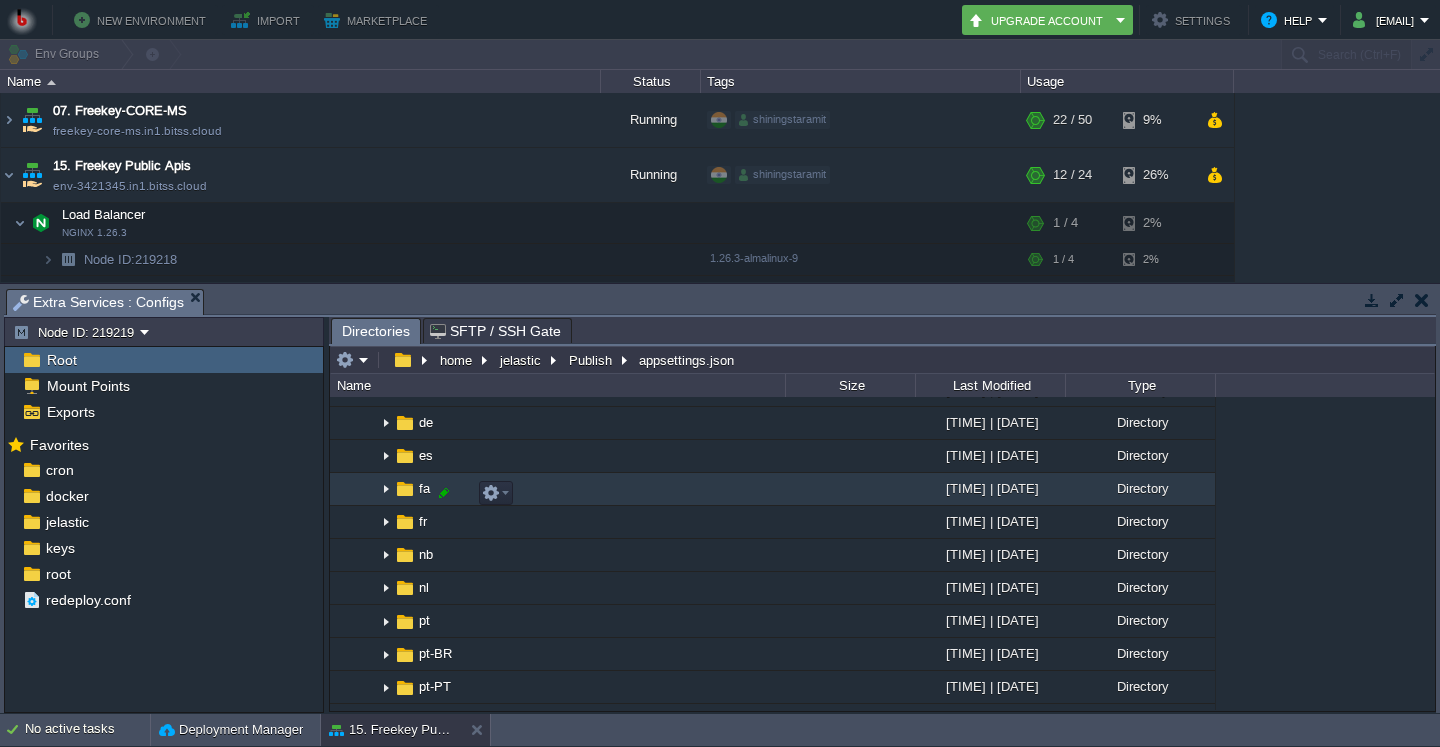 scroll, scrollTop: 96, scrollLeft: 0, axis: vertical 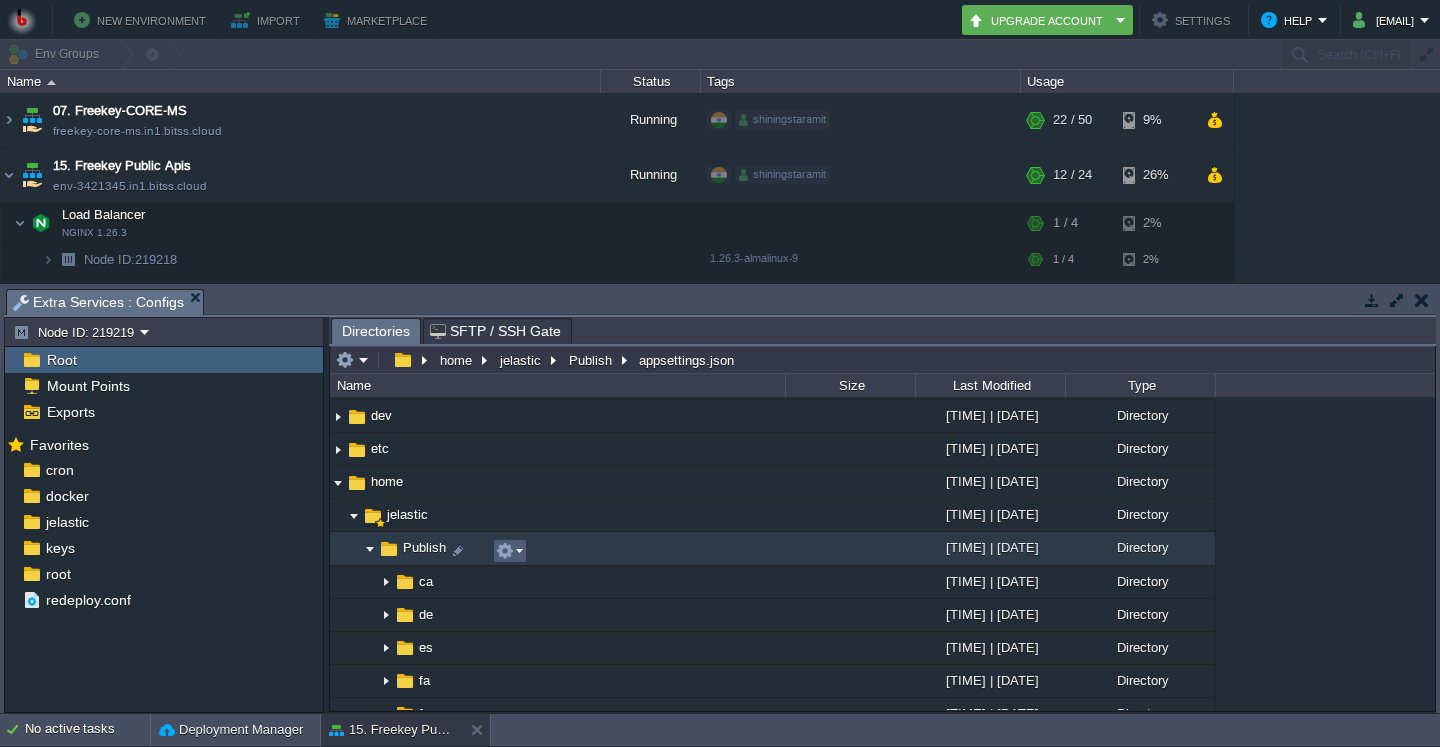 click at bounding box center (505, 551) 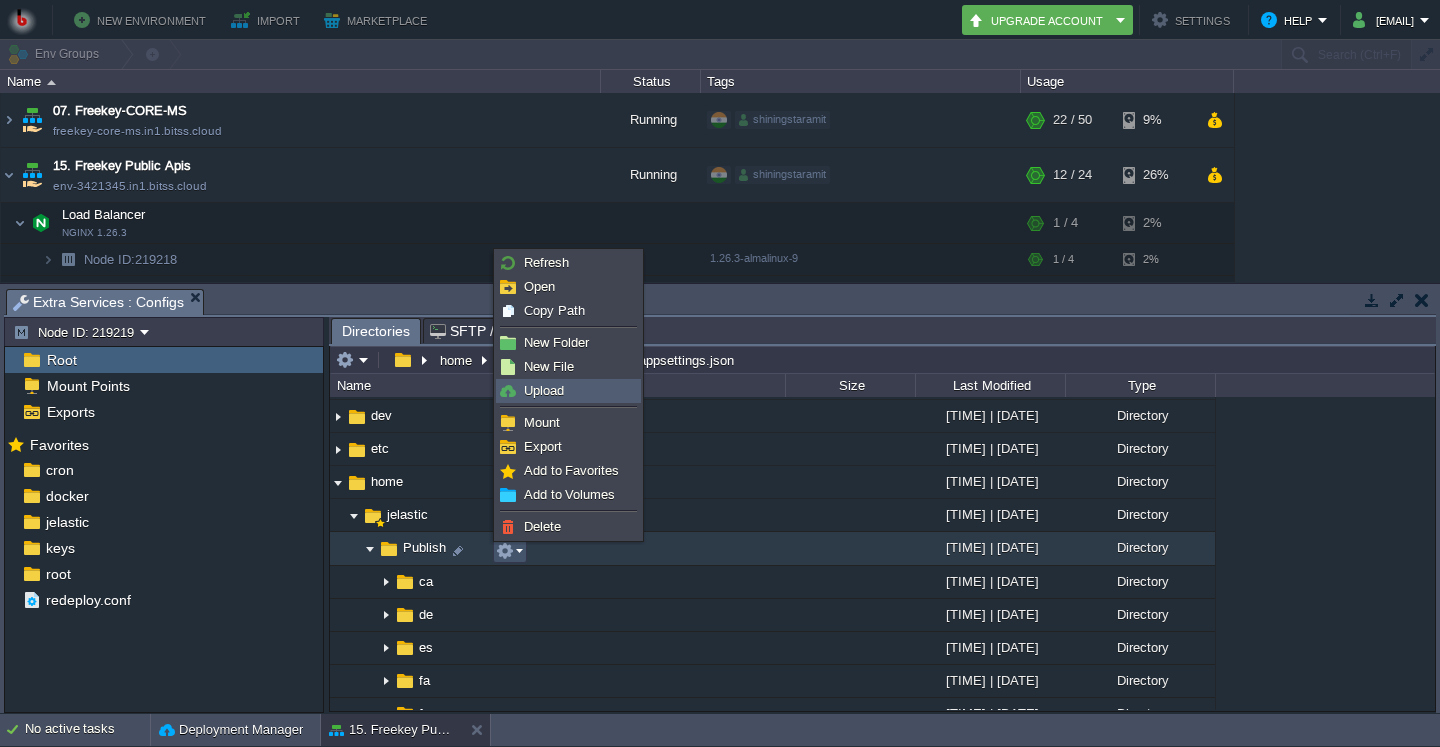 click on "Upload" at bounding box center (568, 391) 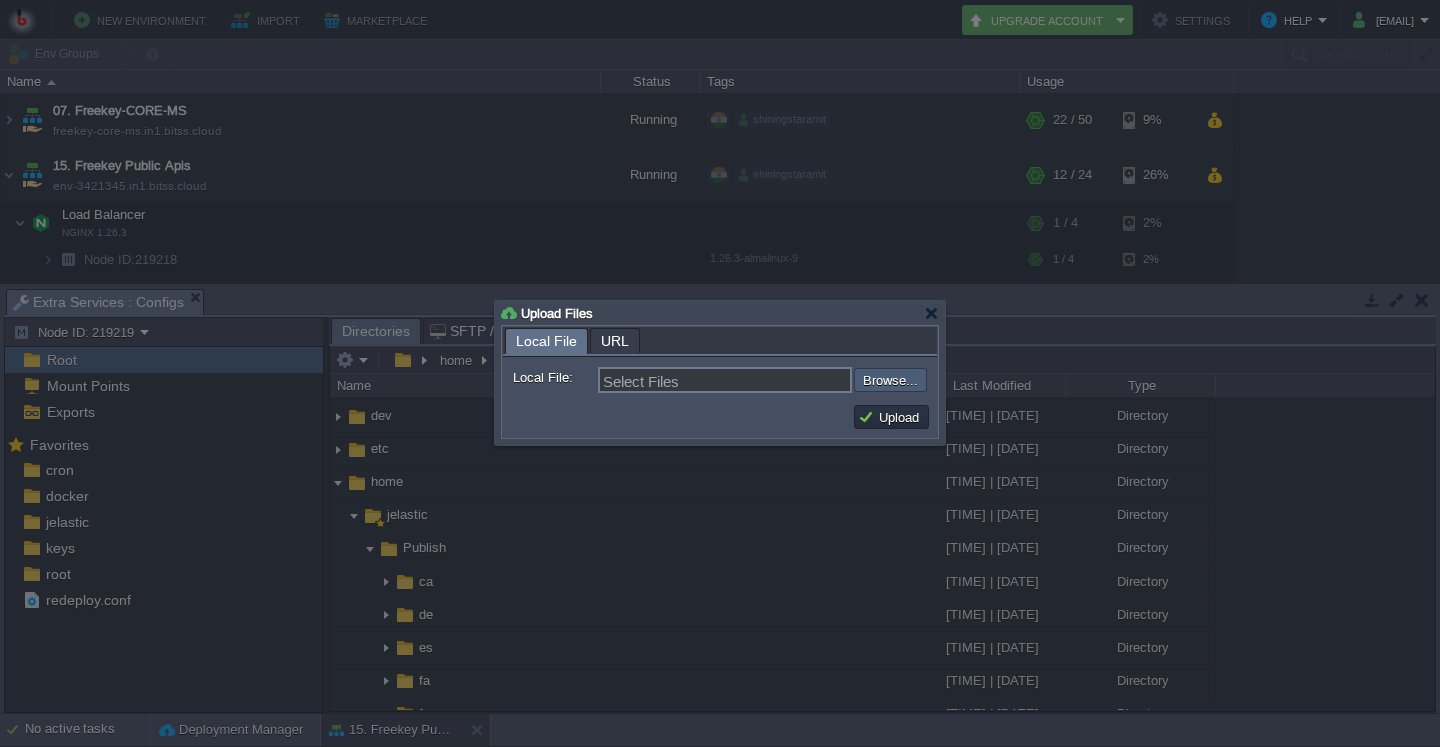 click at bounding box center [800, 380] 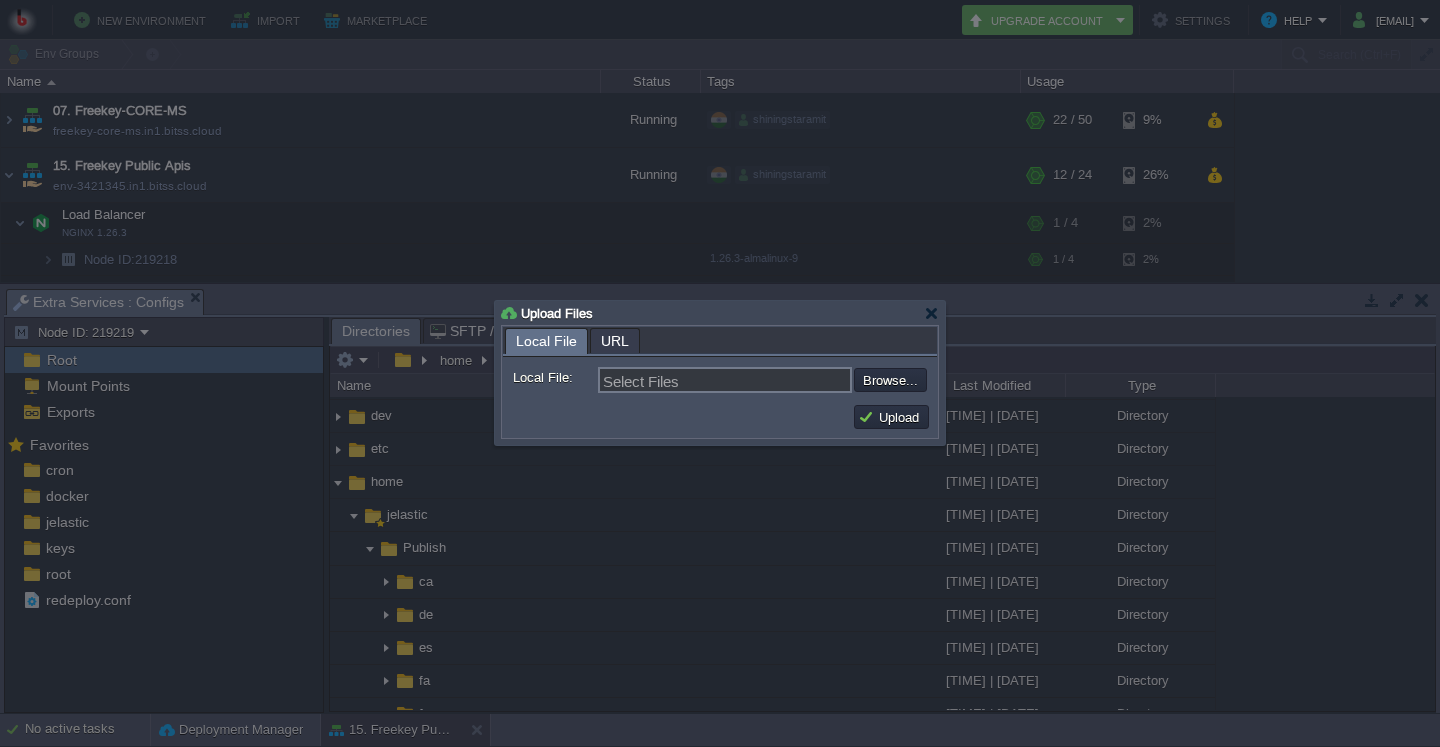type on "C:\fakepath\appsettings.json" 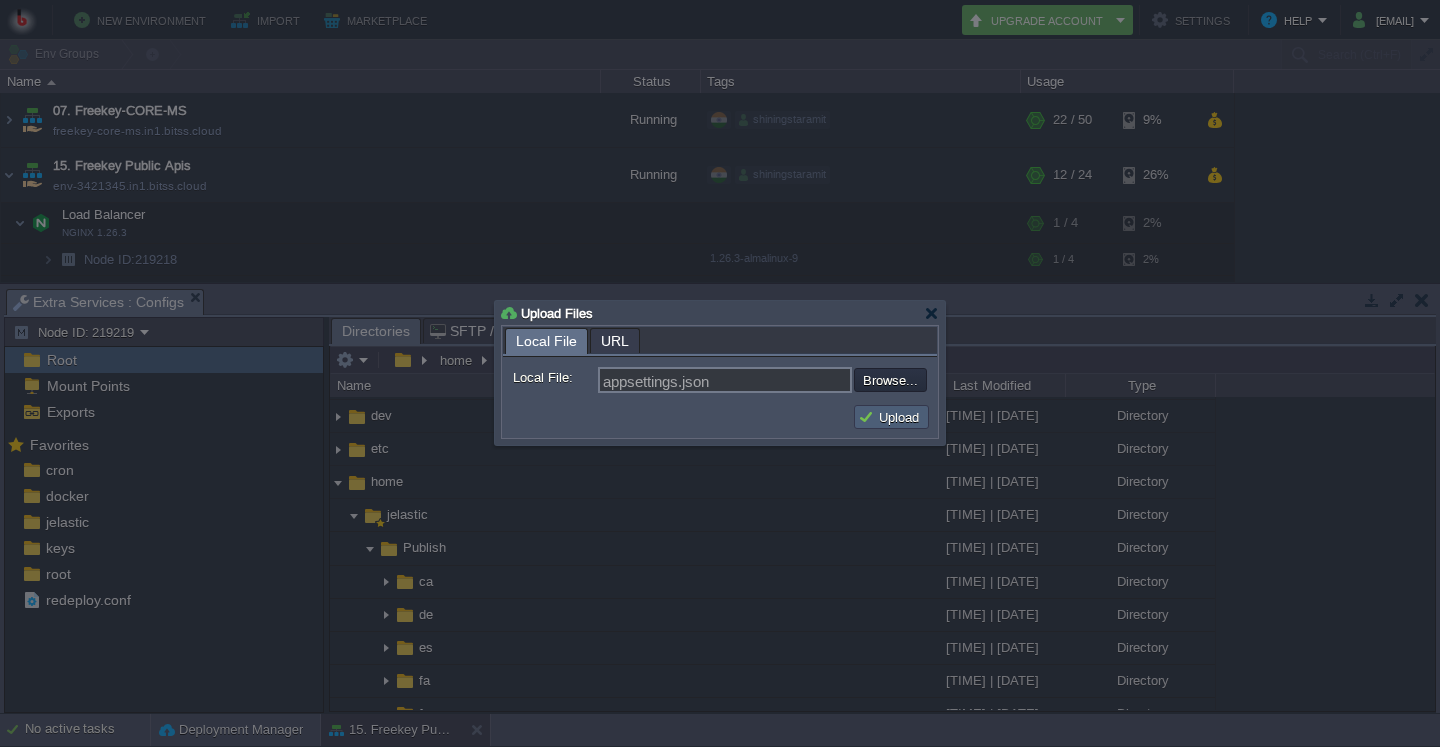 click on "Upload" at bounding box center [891, 417] 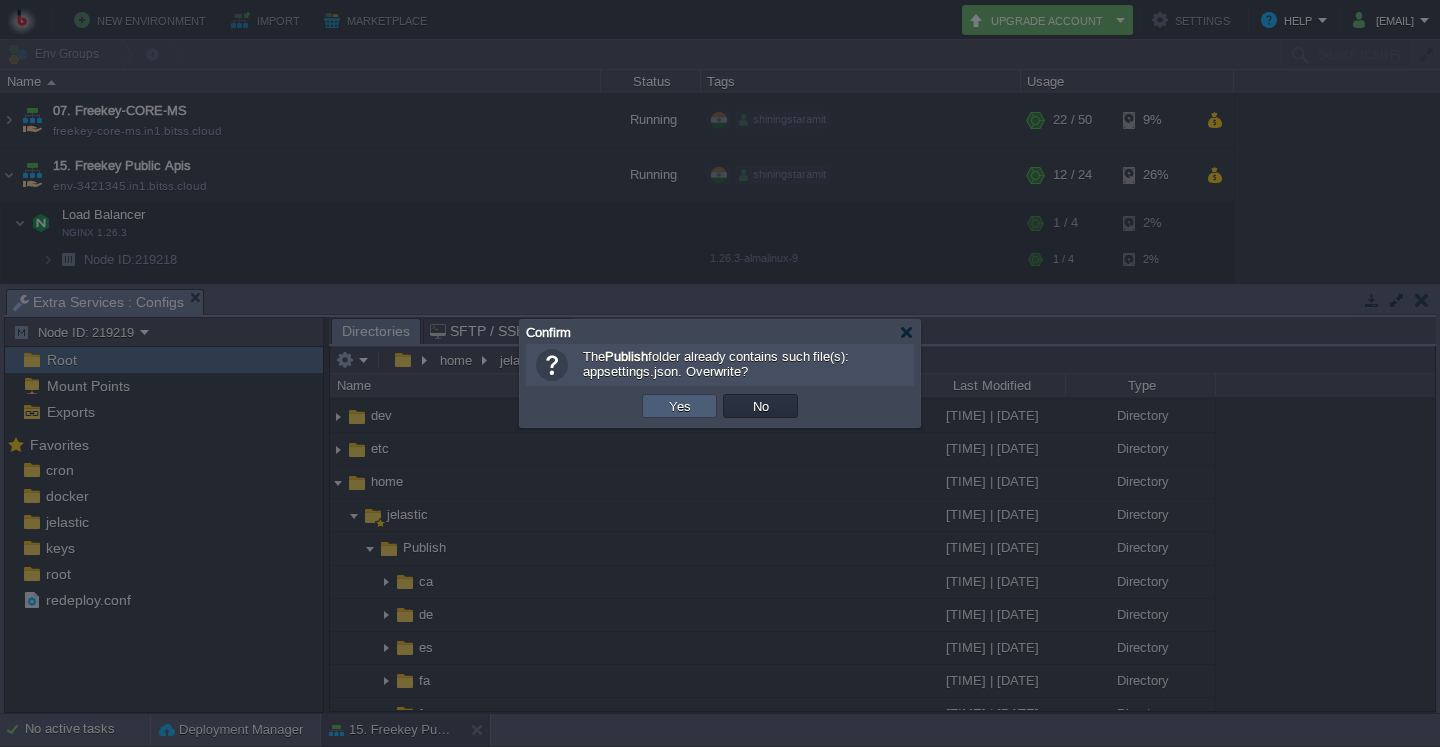 click on "Yes" at bounding box center (679, 406) 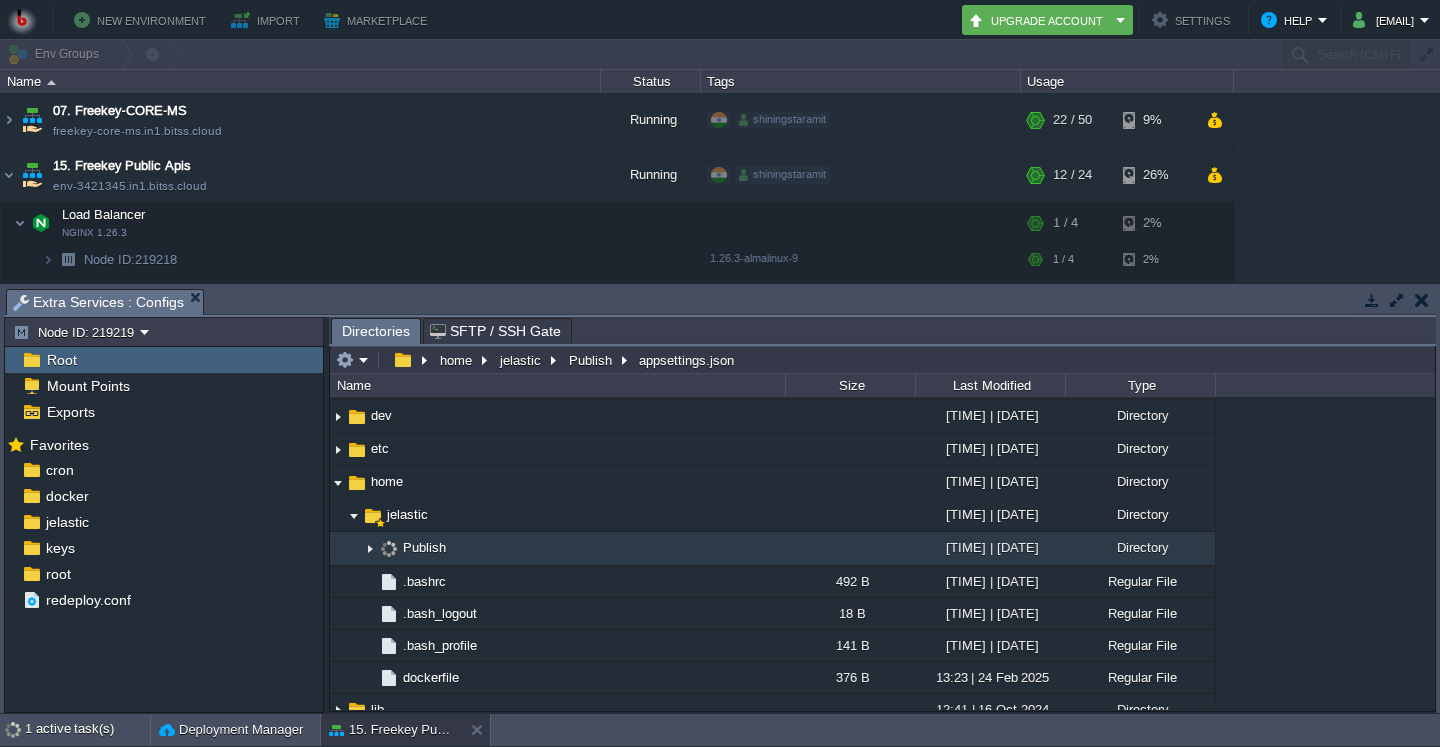 scroll, scrollTop: 192, scrollLeft: 0, axis: vertical 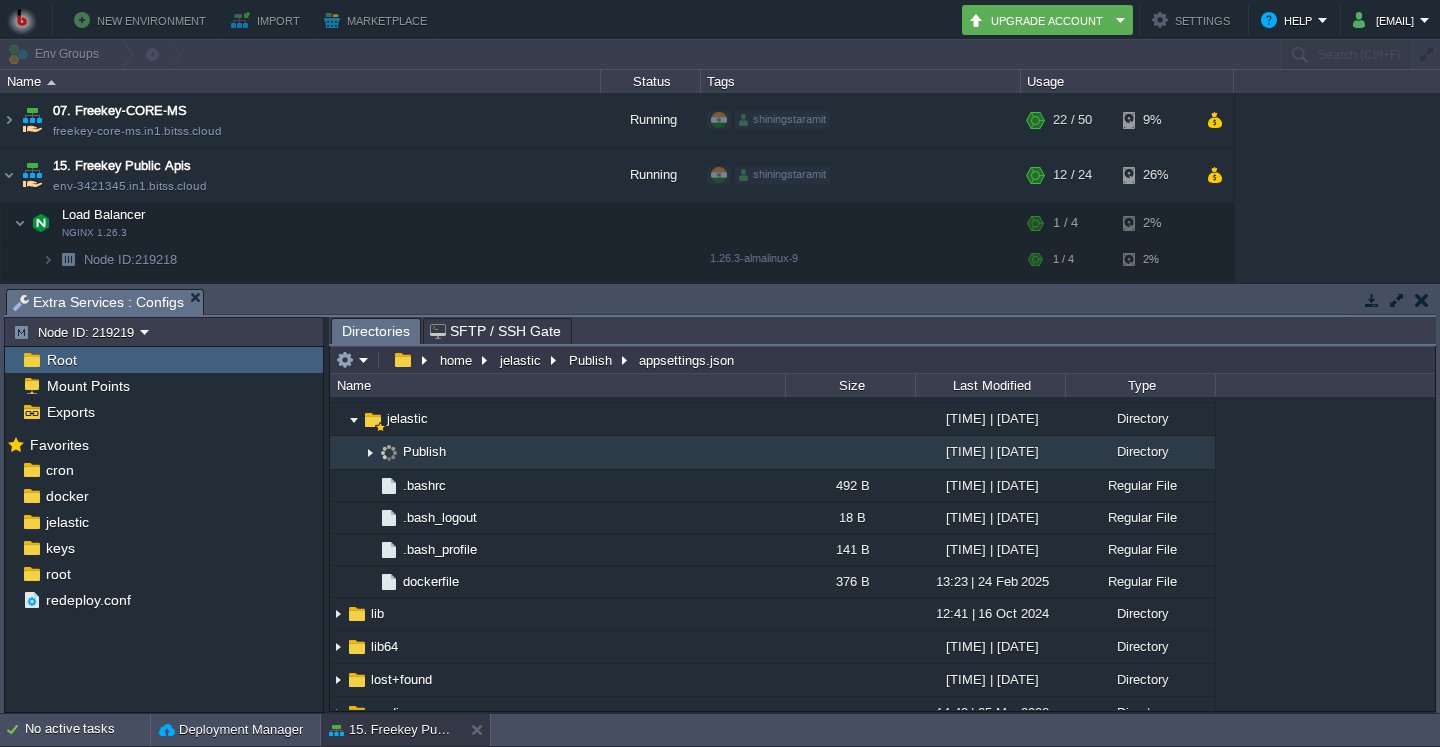 click at bounding box center [370, 453] 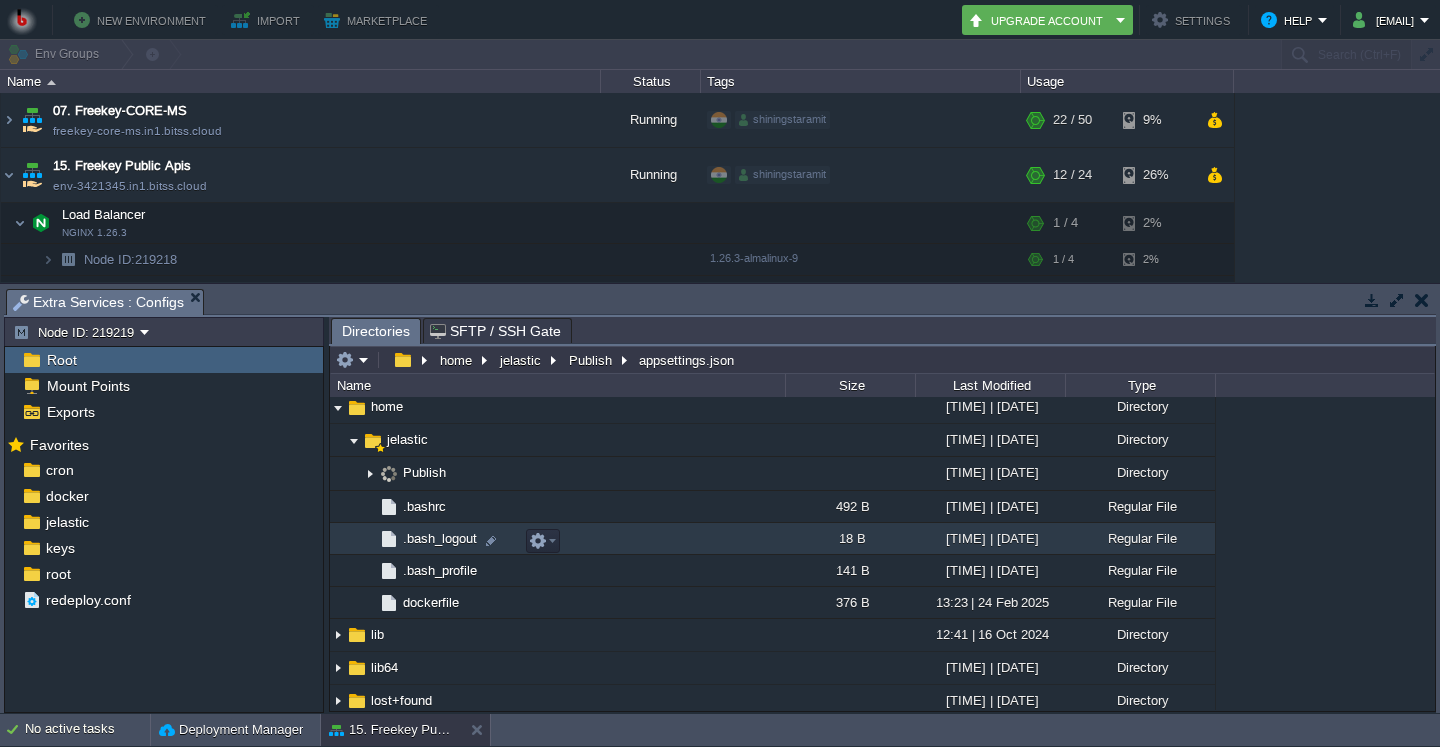 scroll, scrollTop: 192, scrollLeft: 0, axis: vertical 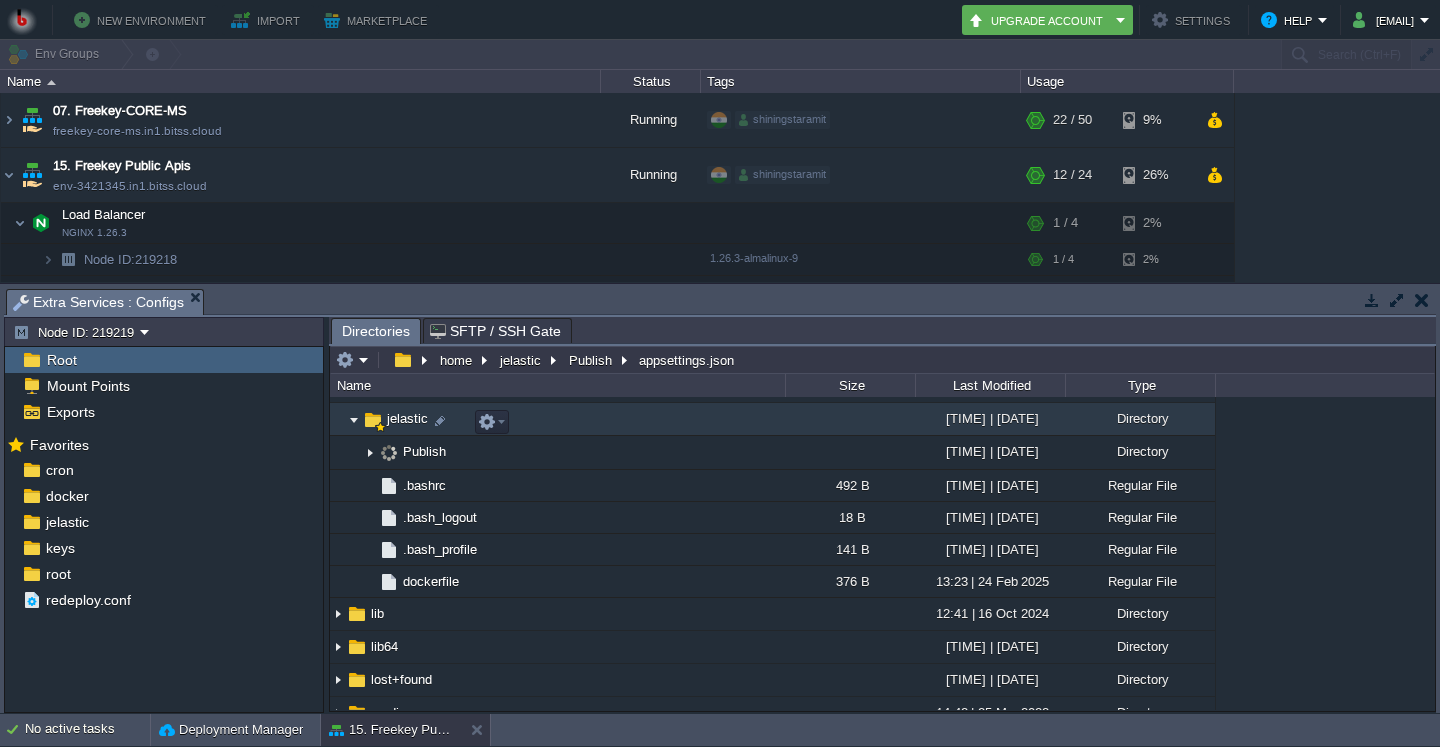 click at bounding box center (354, 419) 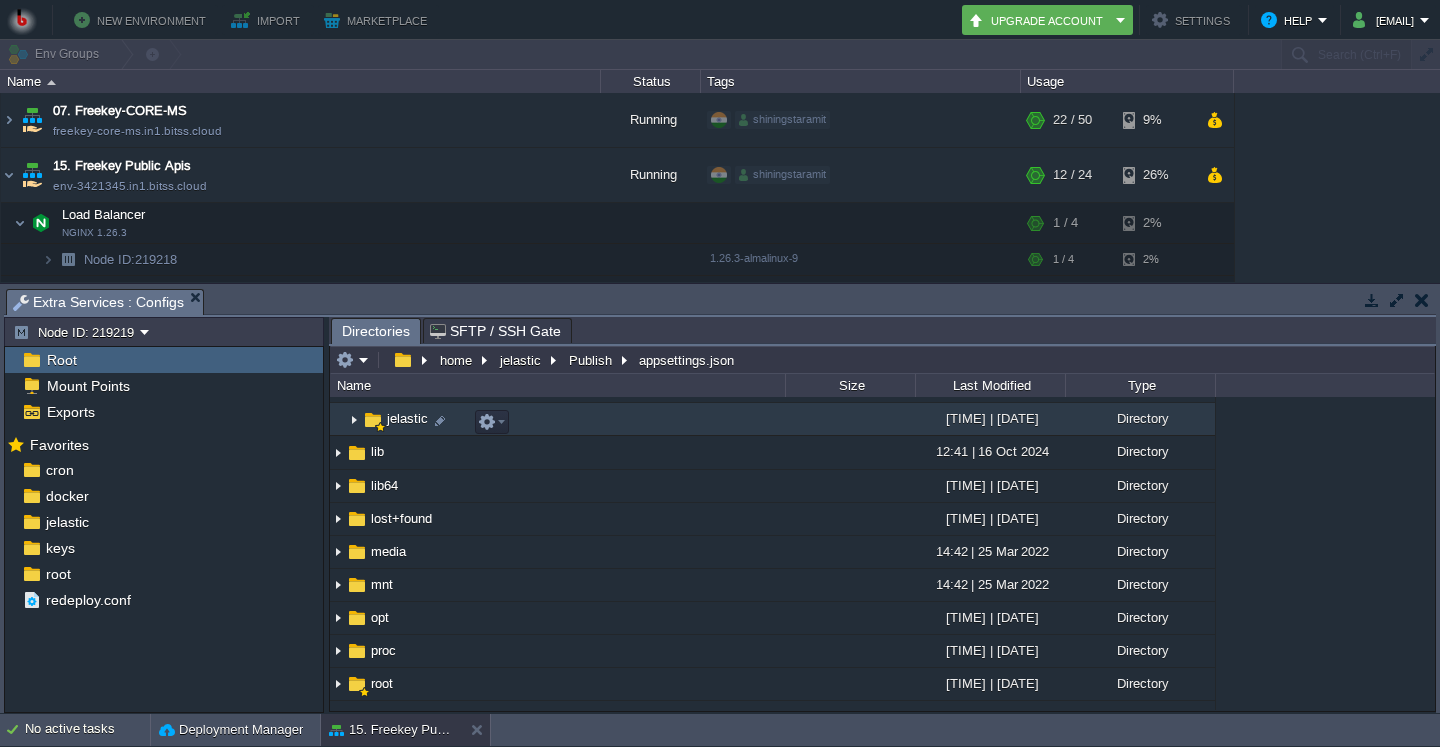 click at bounding box center (354, 419) 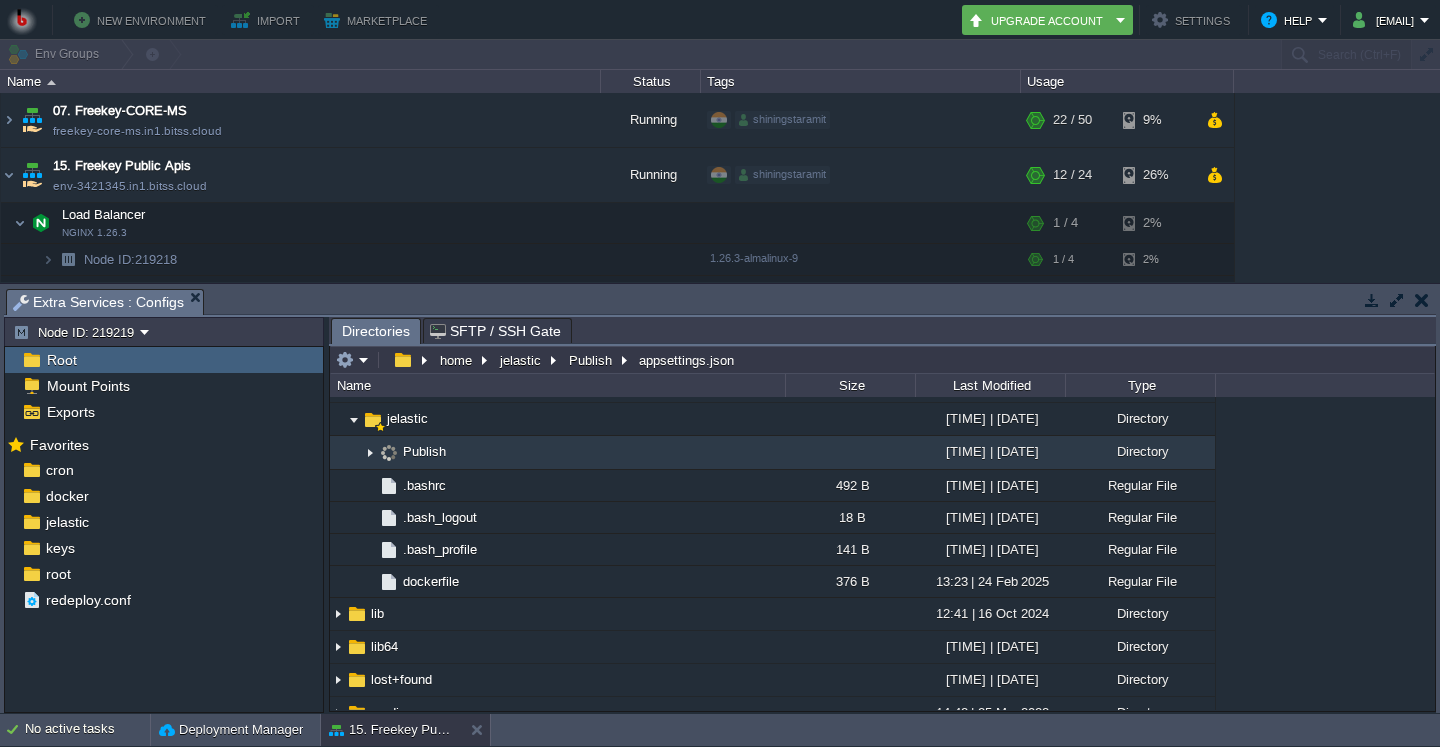 click at bounding box center [370, 453] 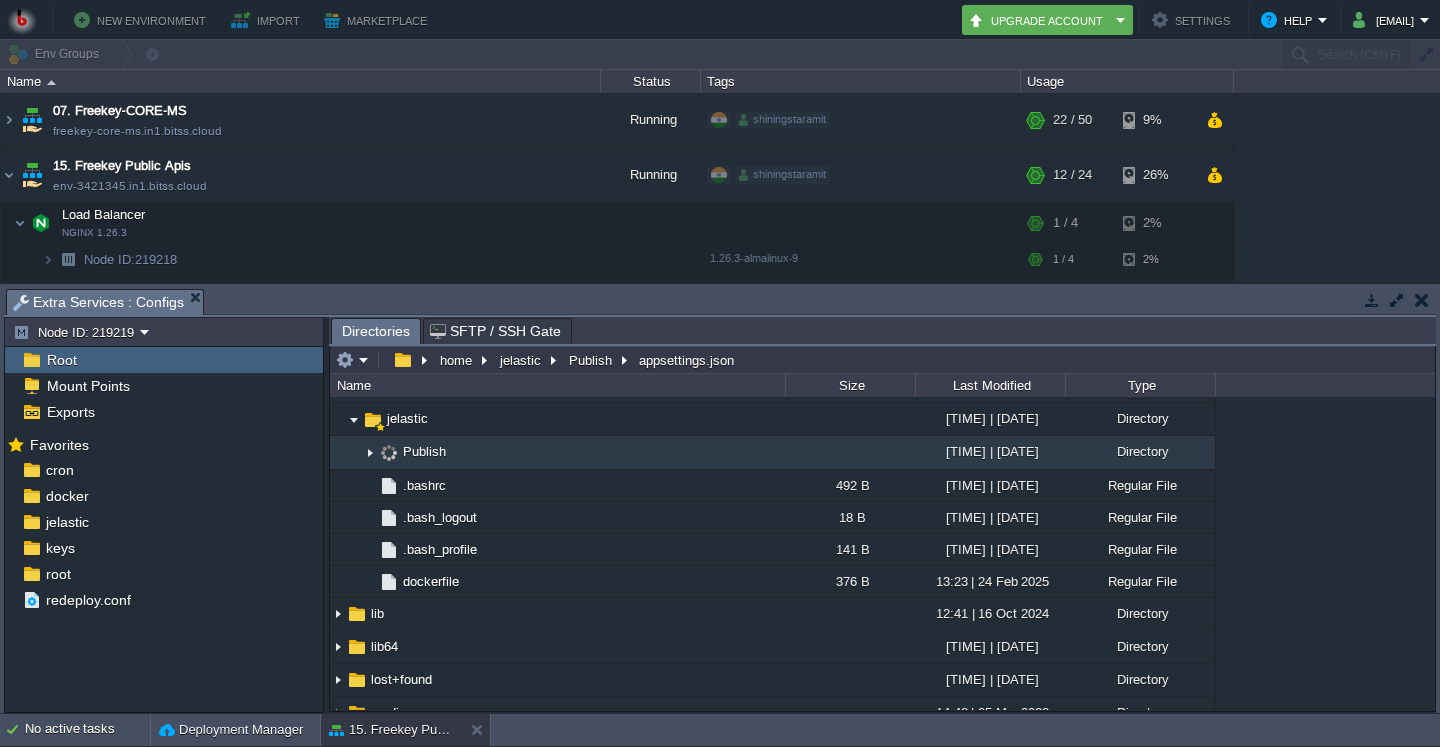 click at bounding box center [389, 453] 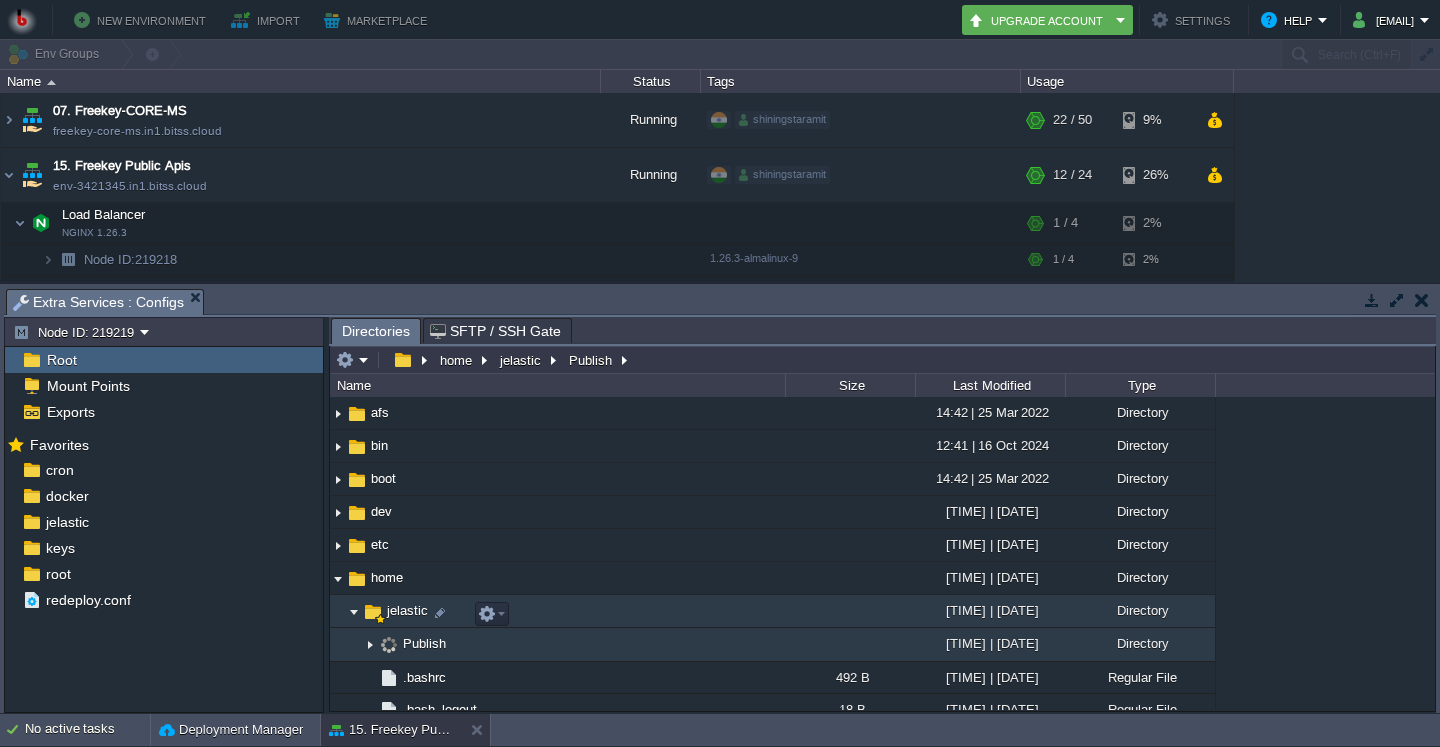 scroll, scrollTop: 96, scrollLeft: 0, axis: vertical 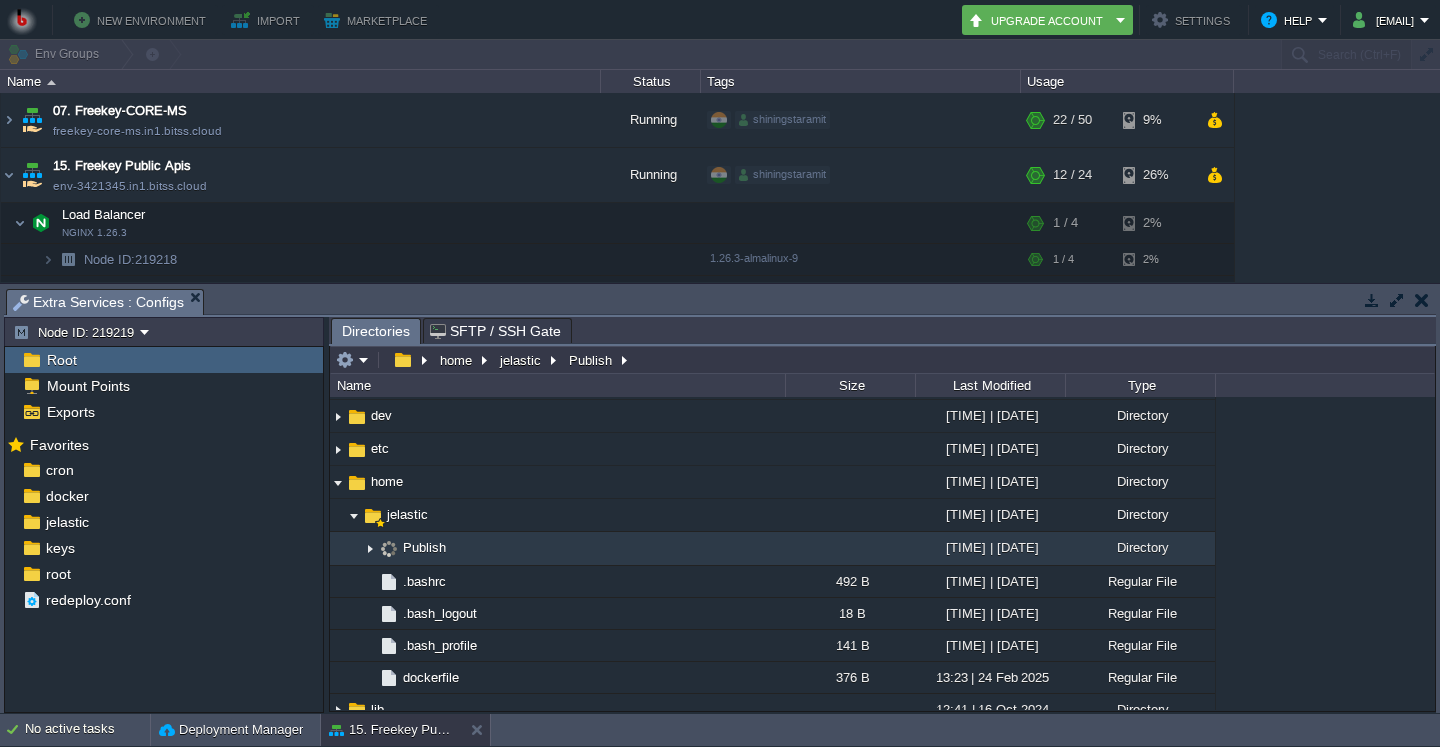 click at bounding box center (370, 549) 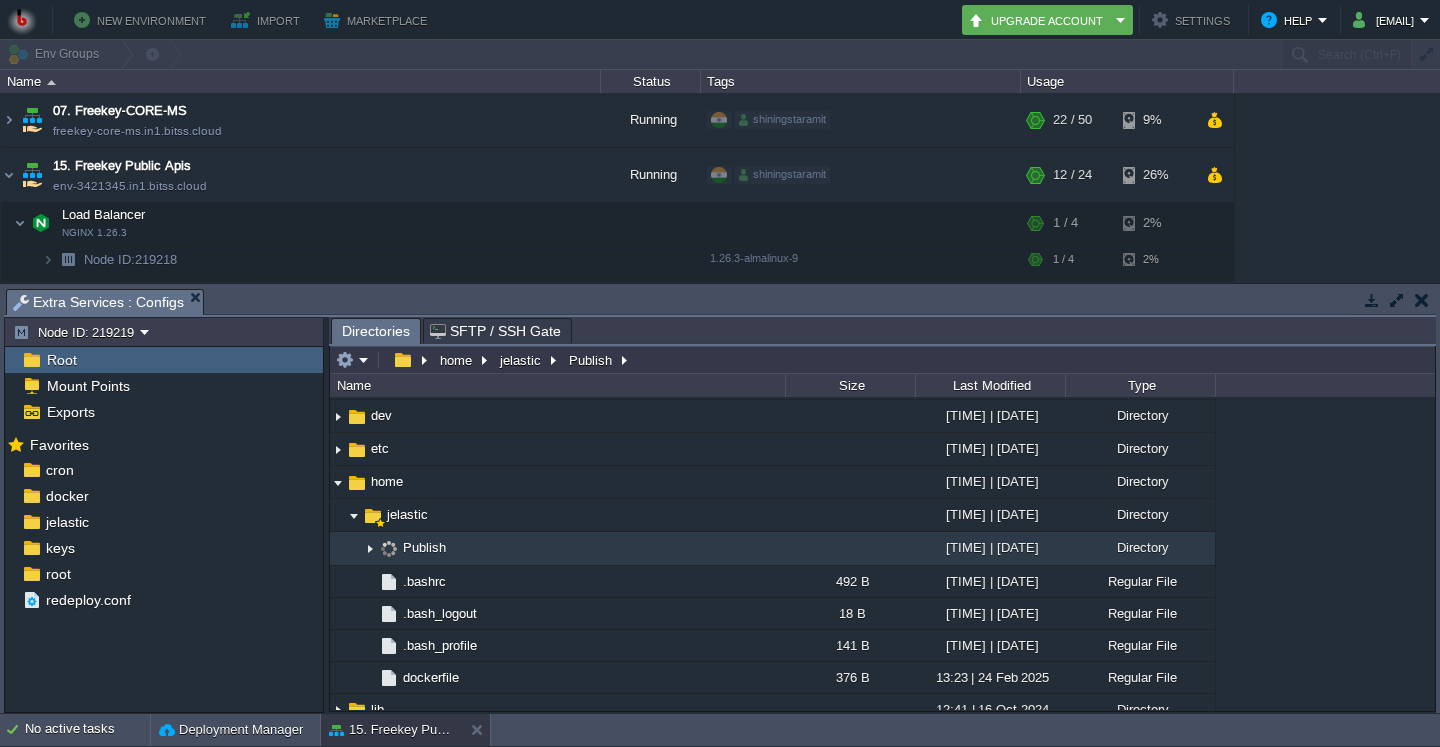 click at bounding box center (370, 549) 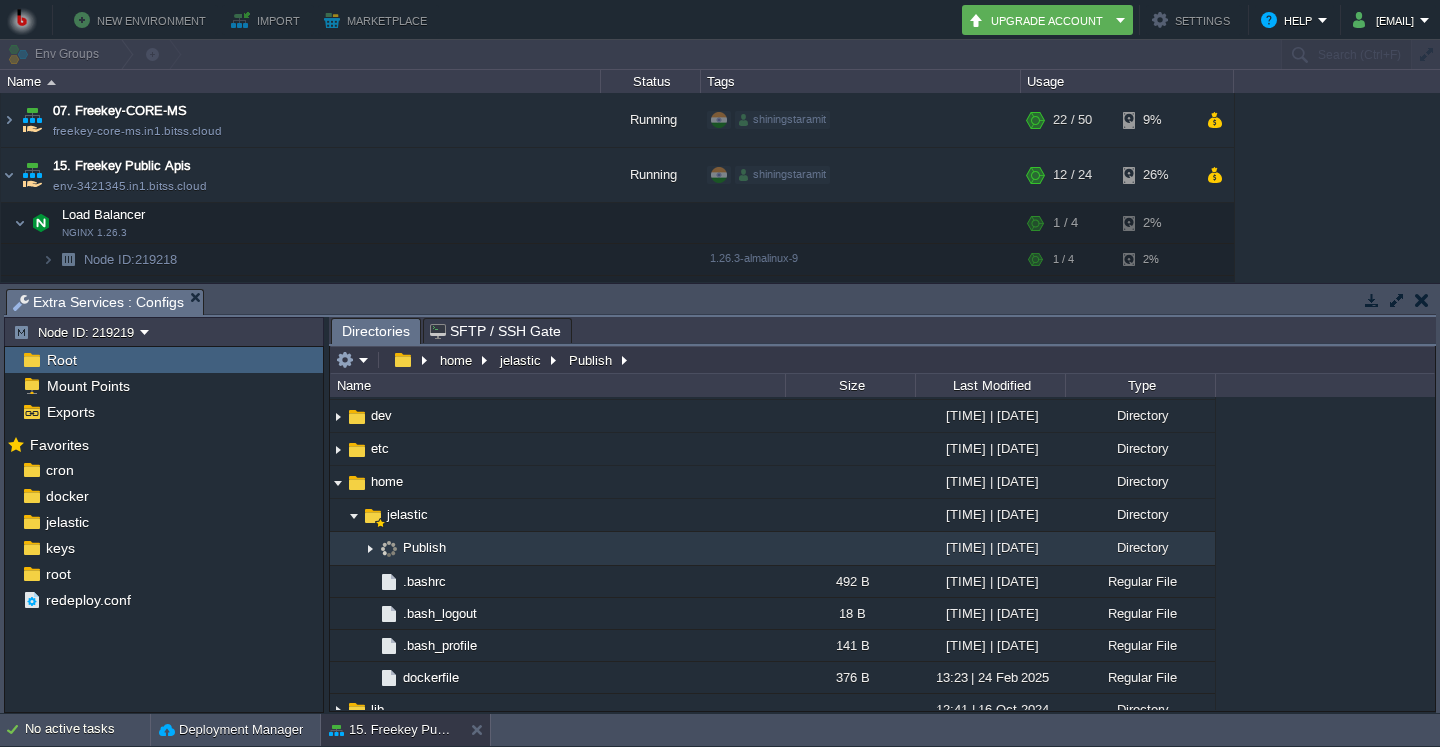 click at bounding box center (370, 549) 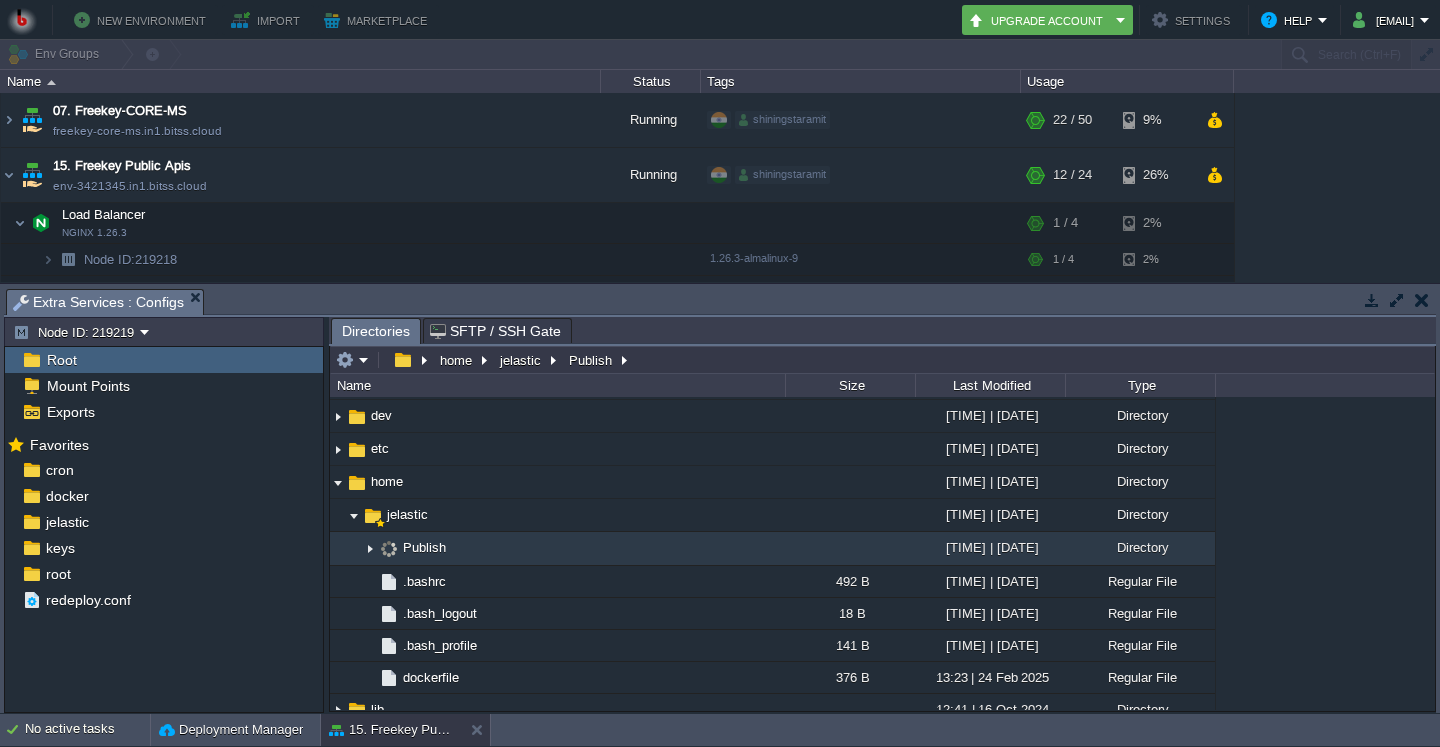 click at bounding box center (370, 549) 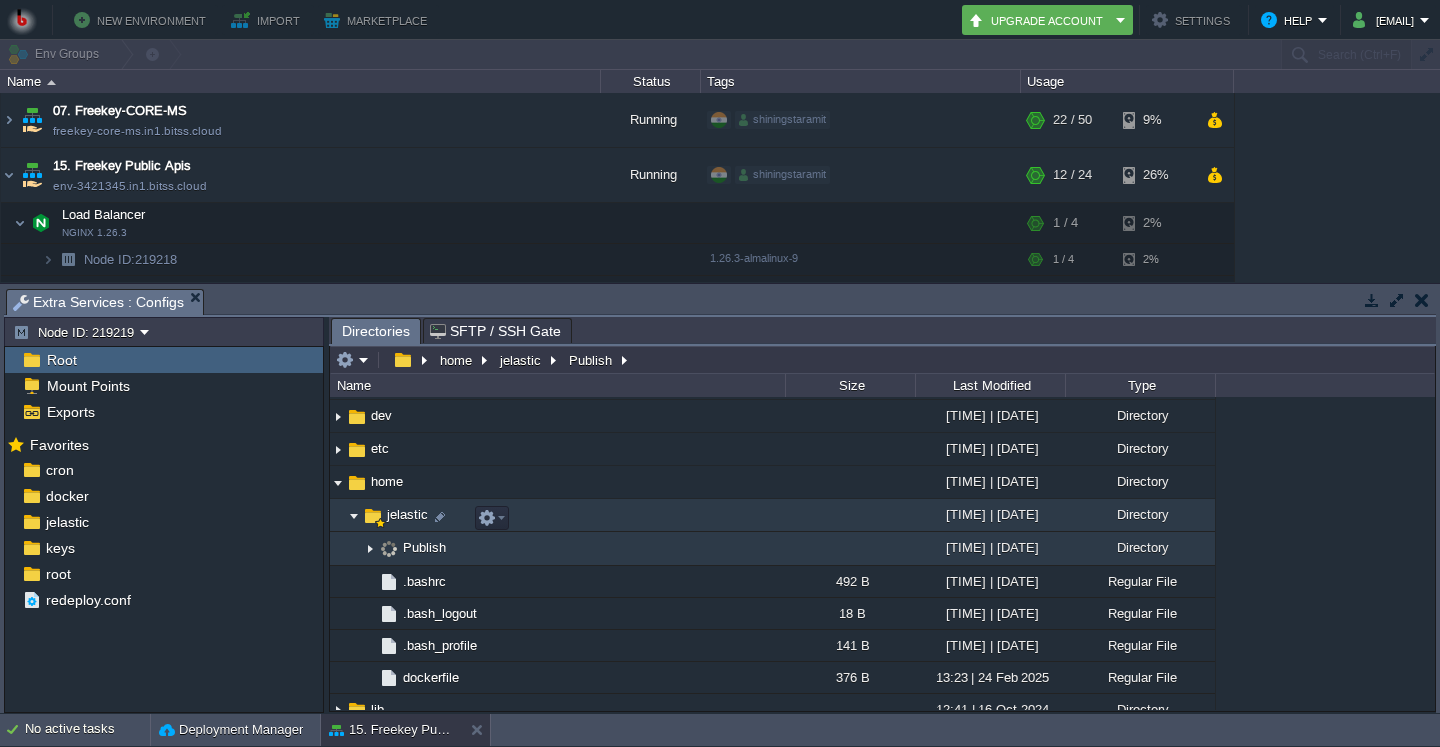 click on "jelastic" at bounding box center [557, 515] 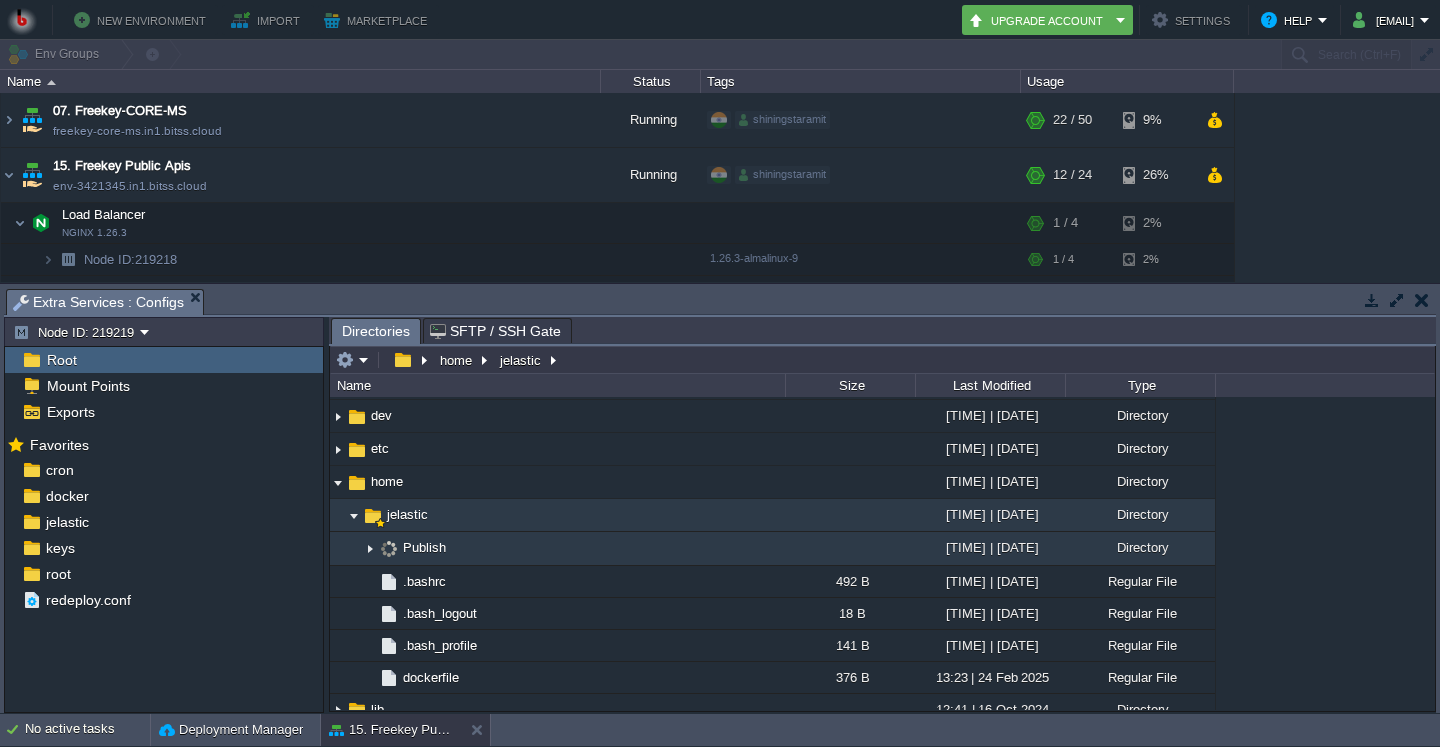 drag, startPoint x: 422, startPoint y: 568, endPoint x: 421, endPoint y: 557, distance: 11.045361 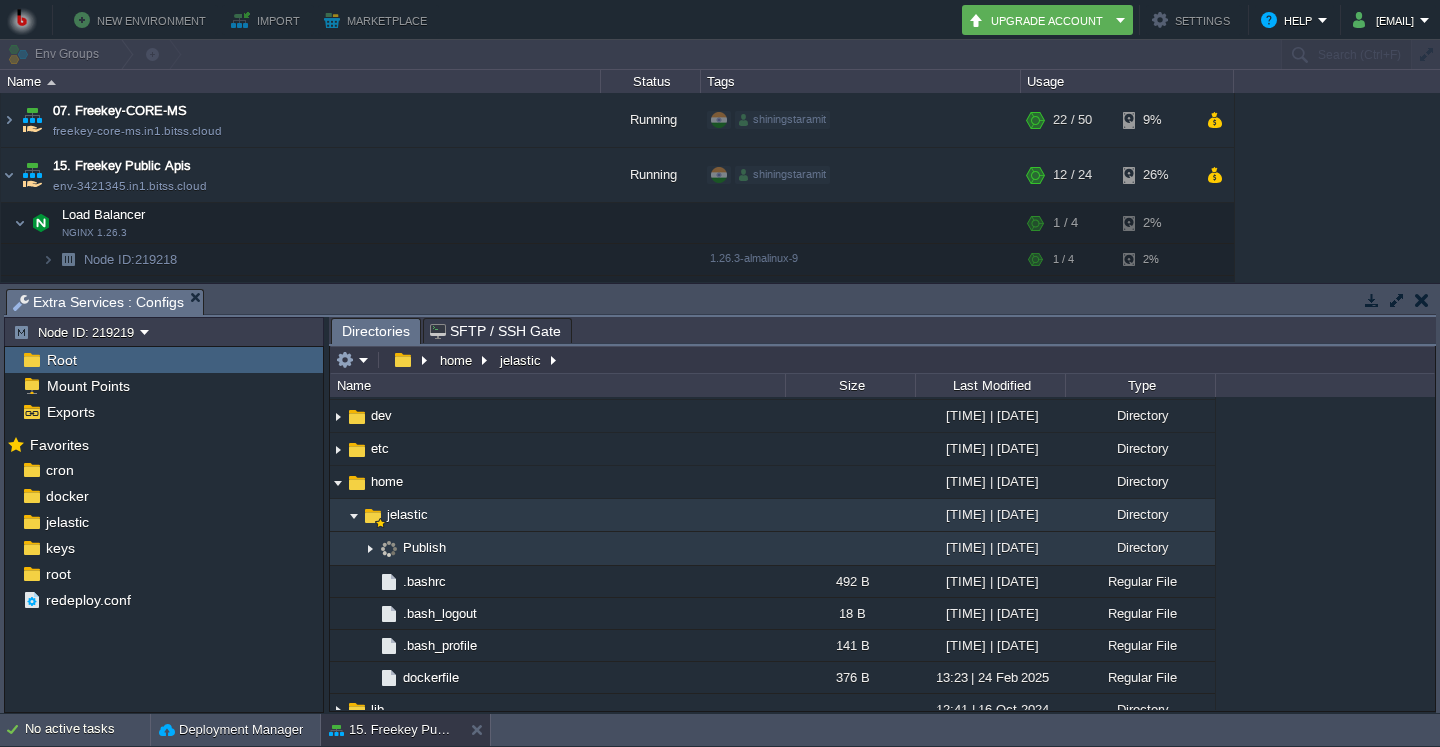 click on "Publish" at bounding box center (557, 548) 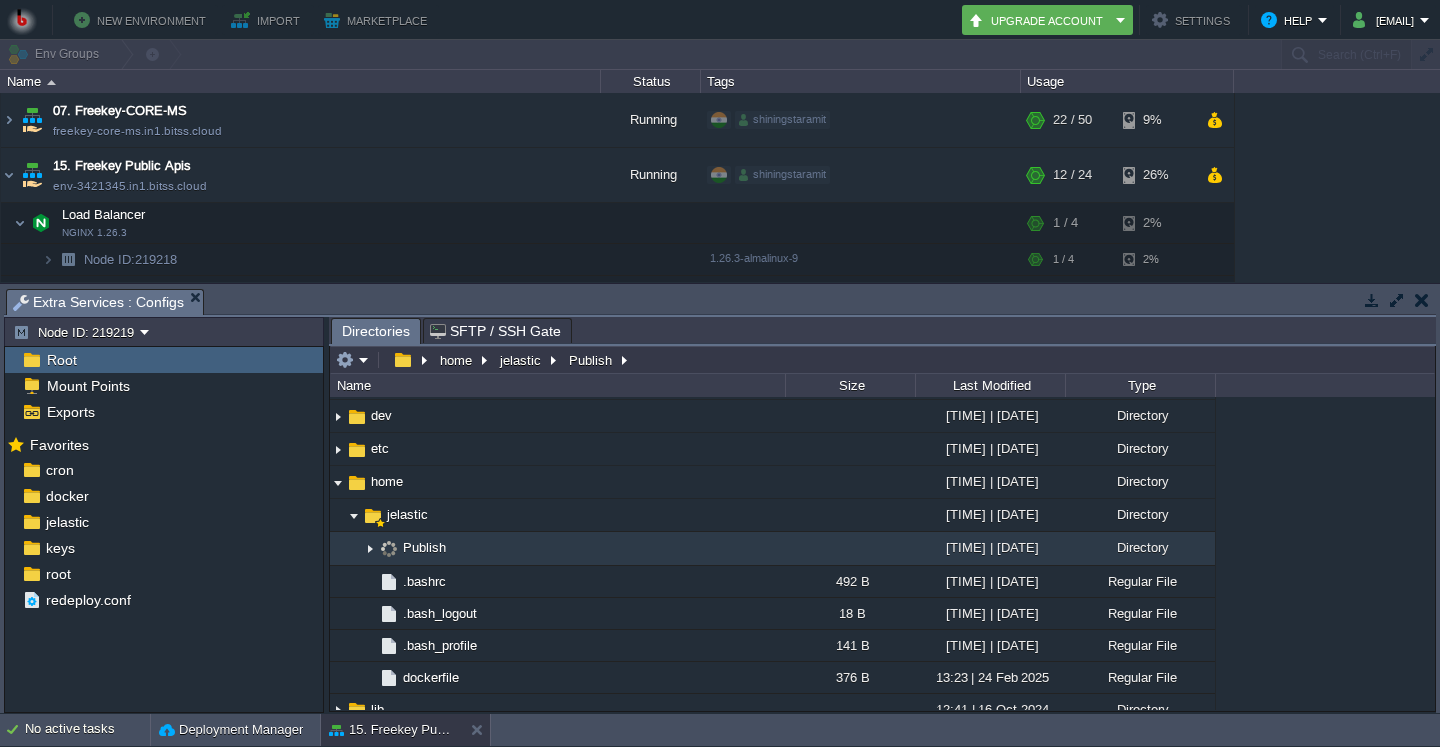 click on "Publish" at bounding box center (424, 547) 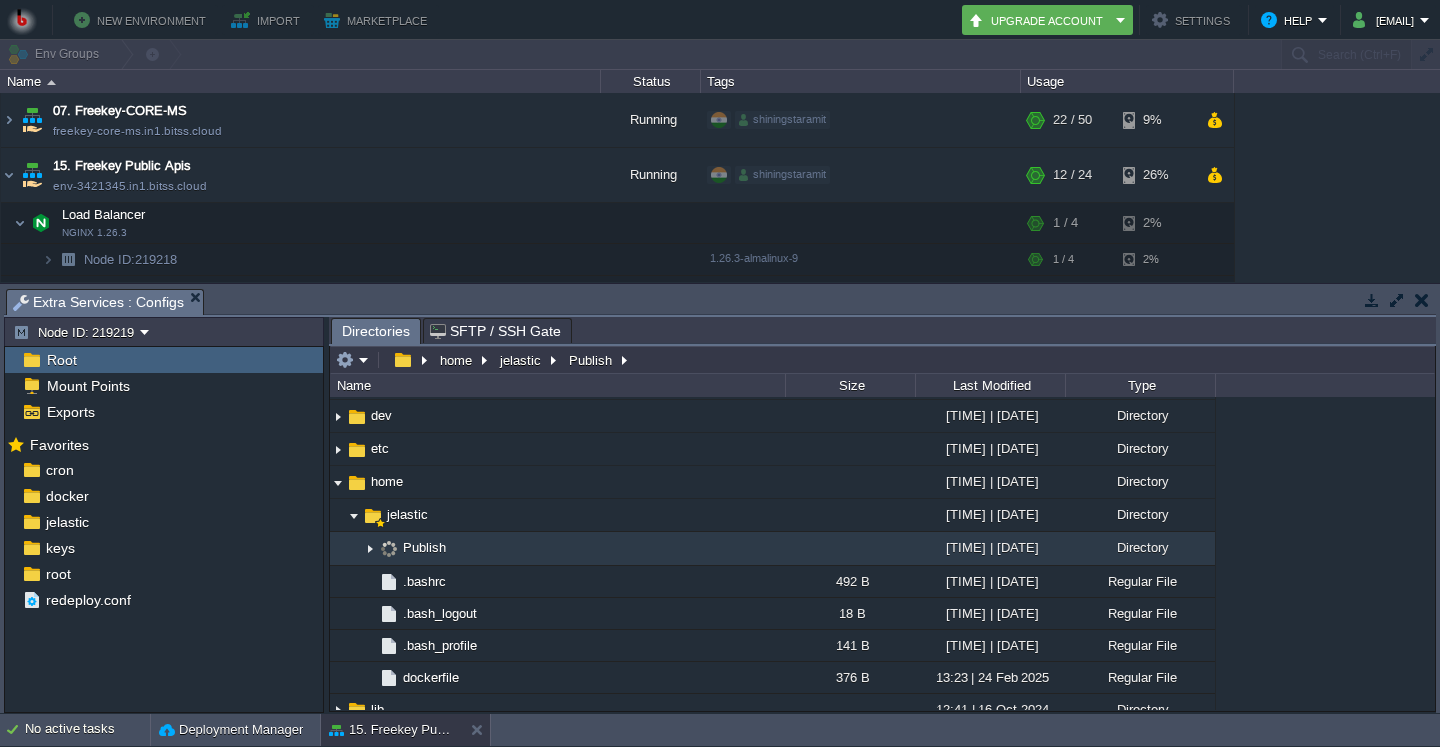 click on "Publish" at bounding box center (424, 547) 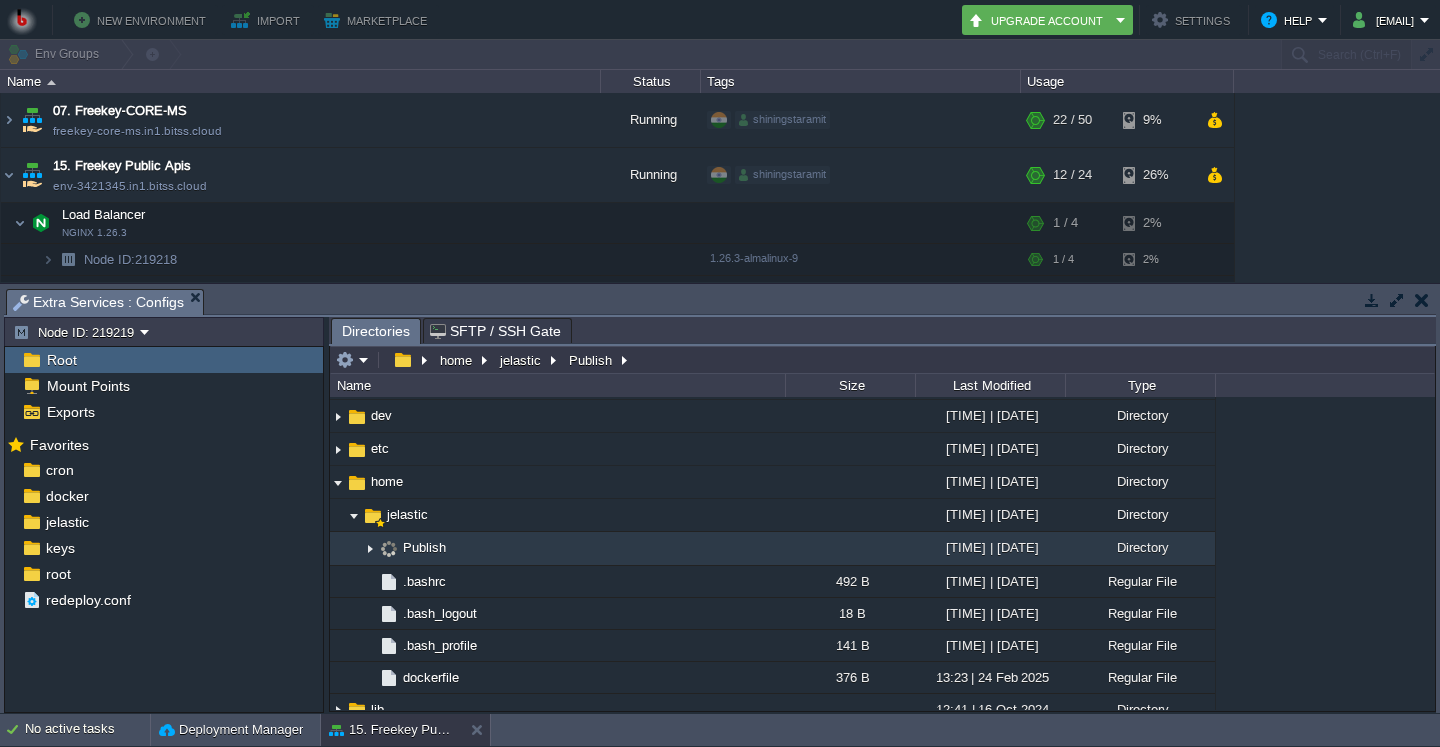click on "Publish" at bounding box center [424, 547] 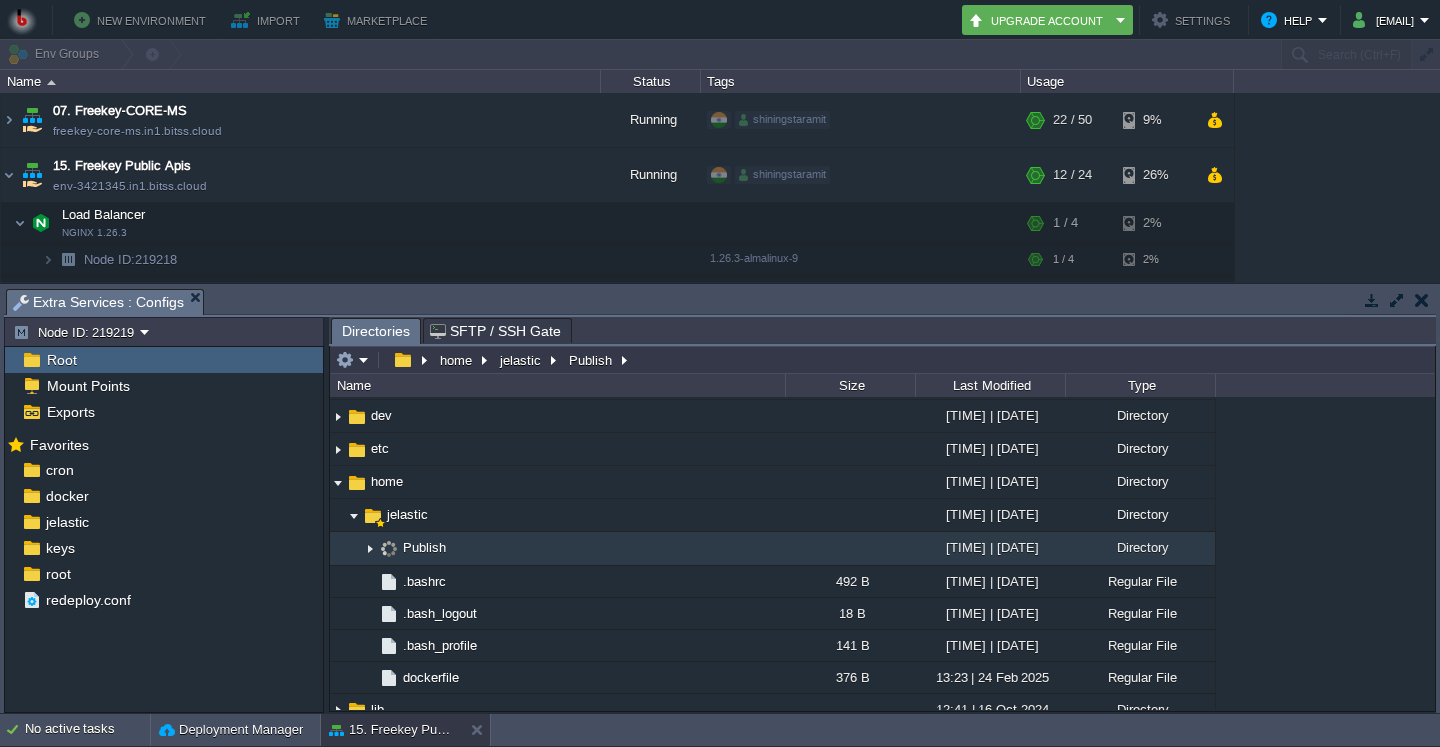 click on "Publish" at bounding box center (424, 547) 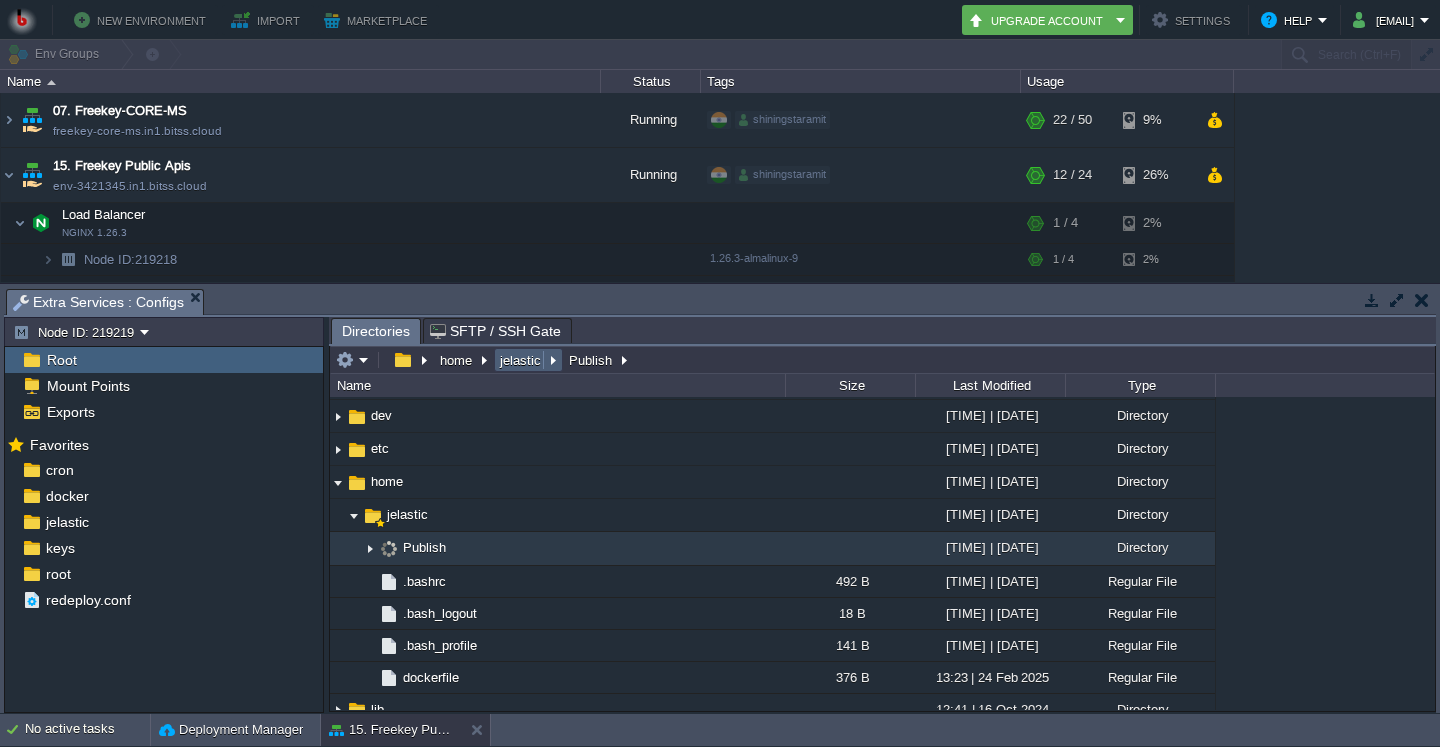 click on "jelastic" at bounding box center (521, 360) 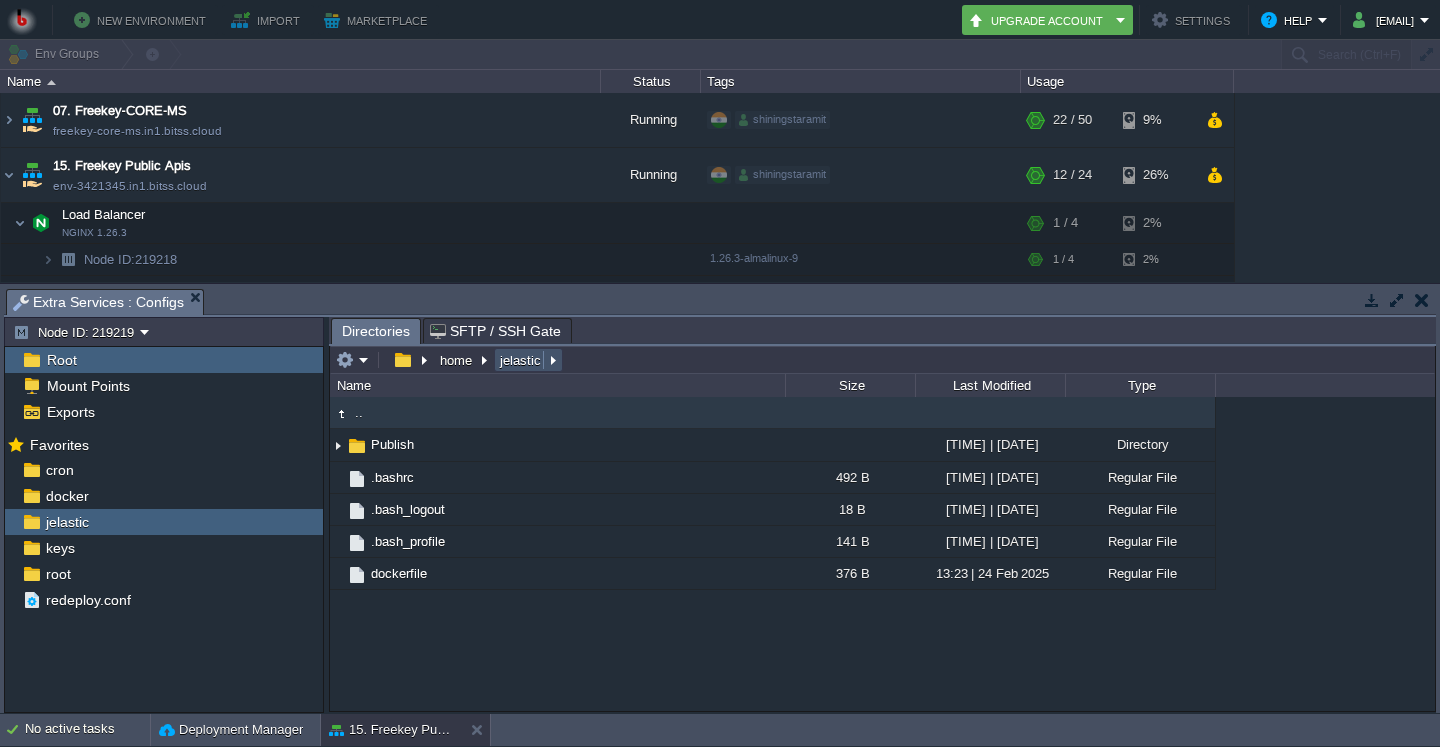 click on "jelastic" at bounding box center [521, 360] 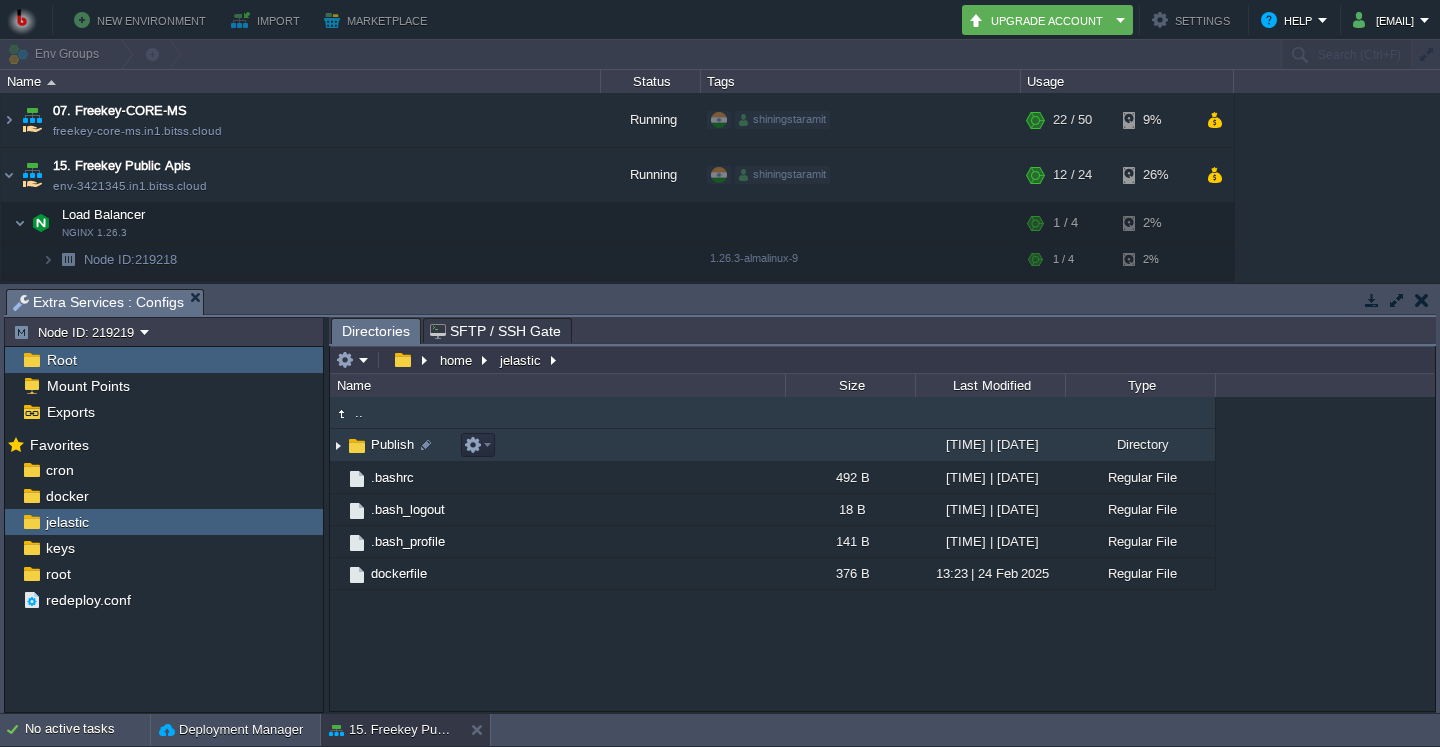 click at bounding box center (338, 445) 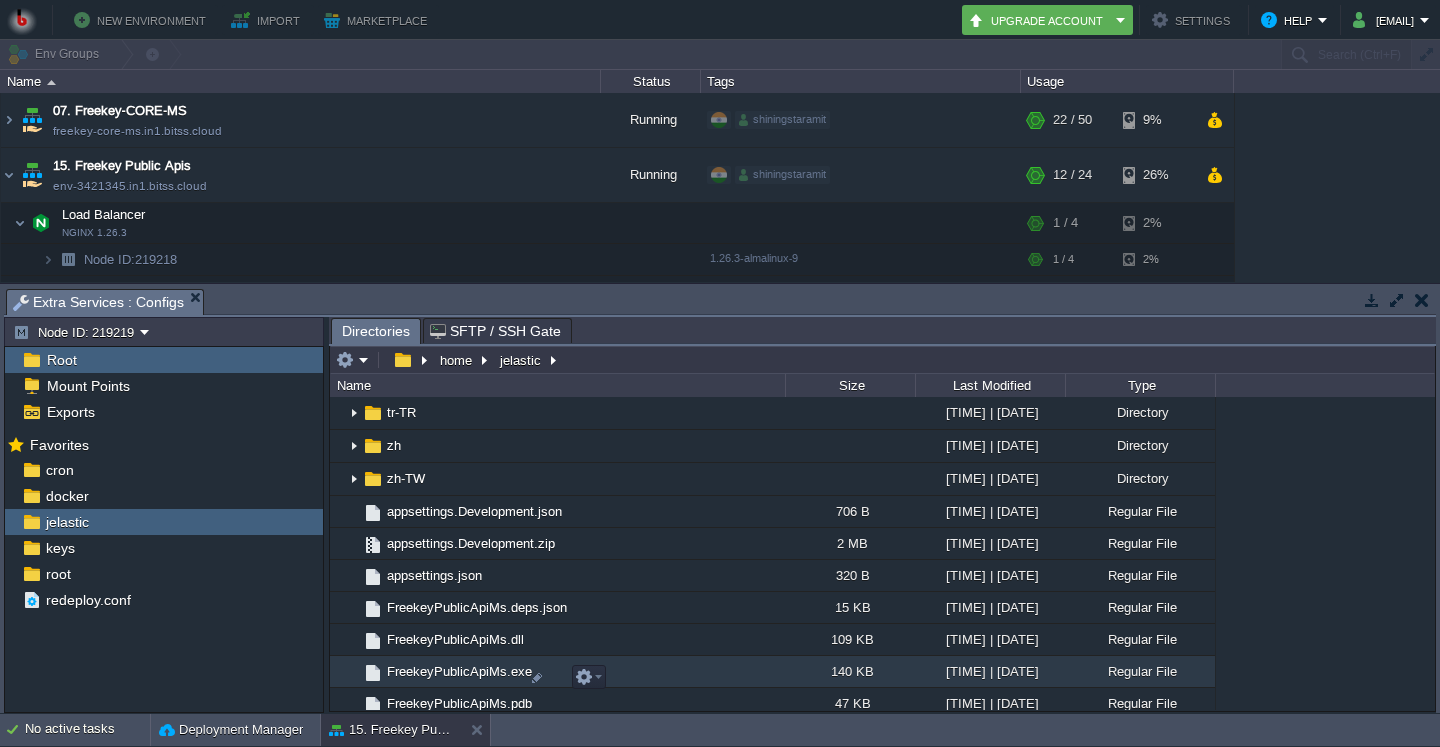 scroll, scrollTop: 445, scrollLeft: 0, axis: vertical 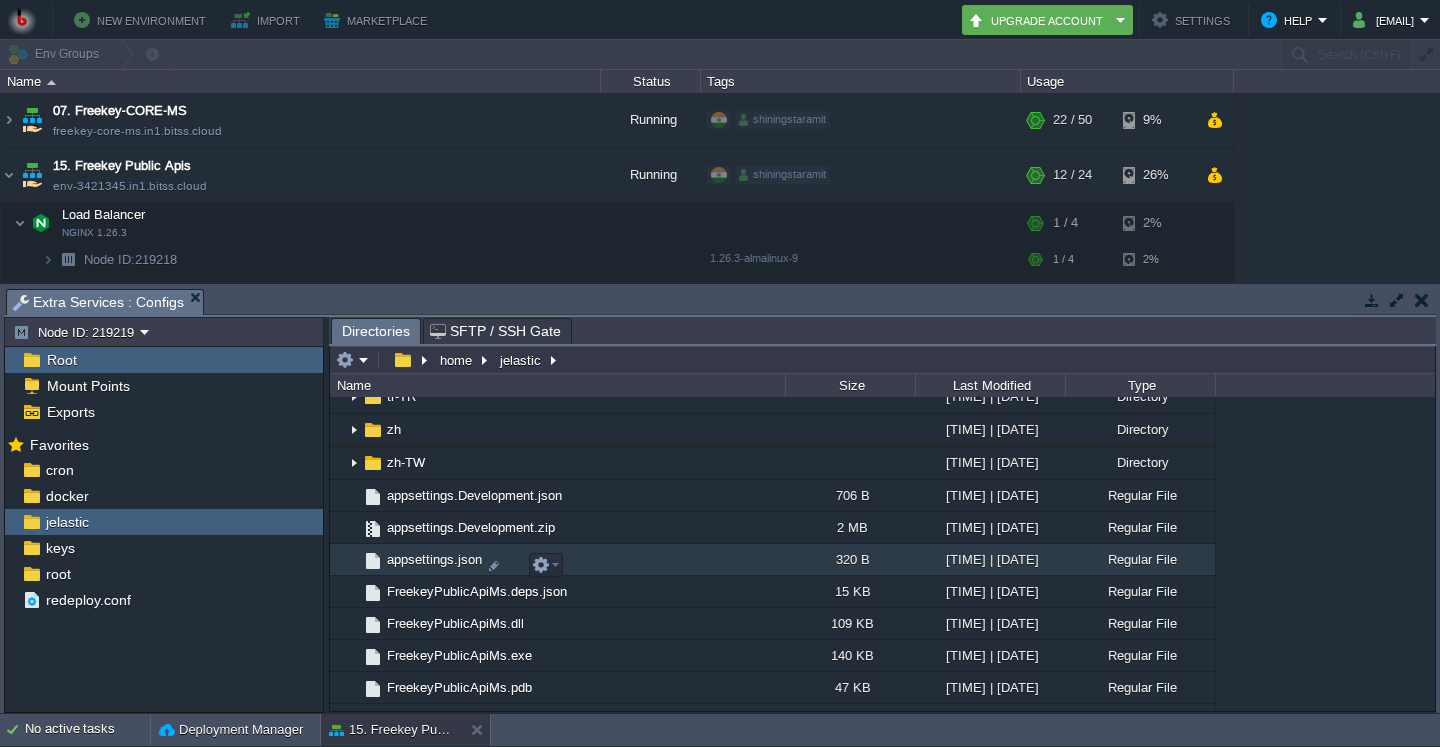 click on "appsettings.json" at bounding box center (557, 560) 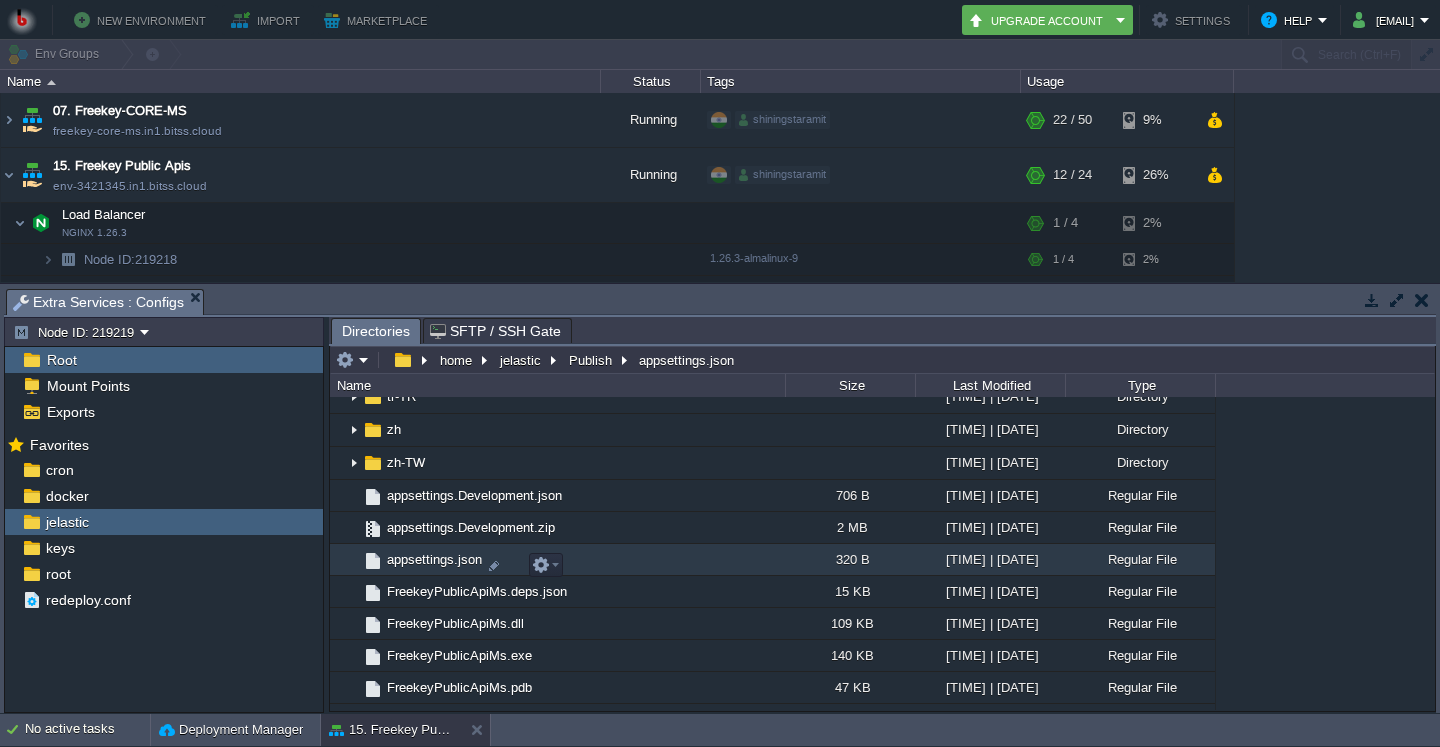 click on "appsettings.json" at bounding box center [434, 559] 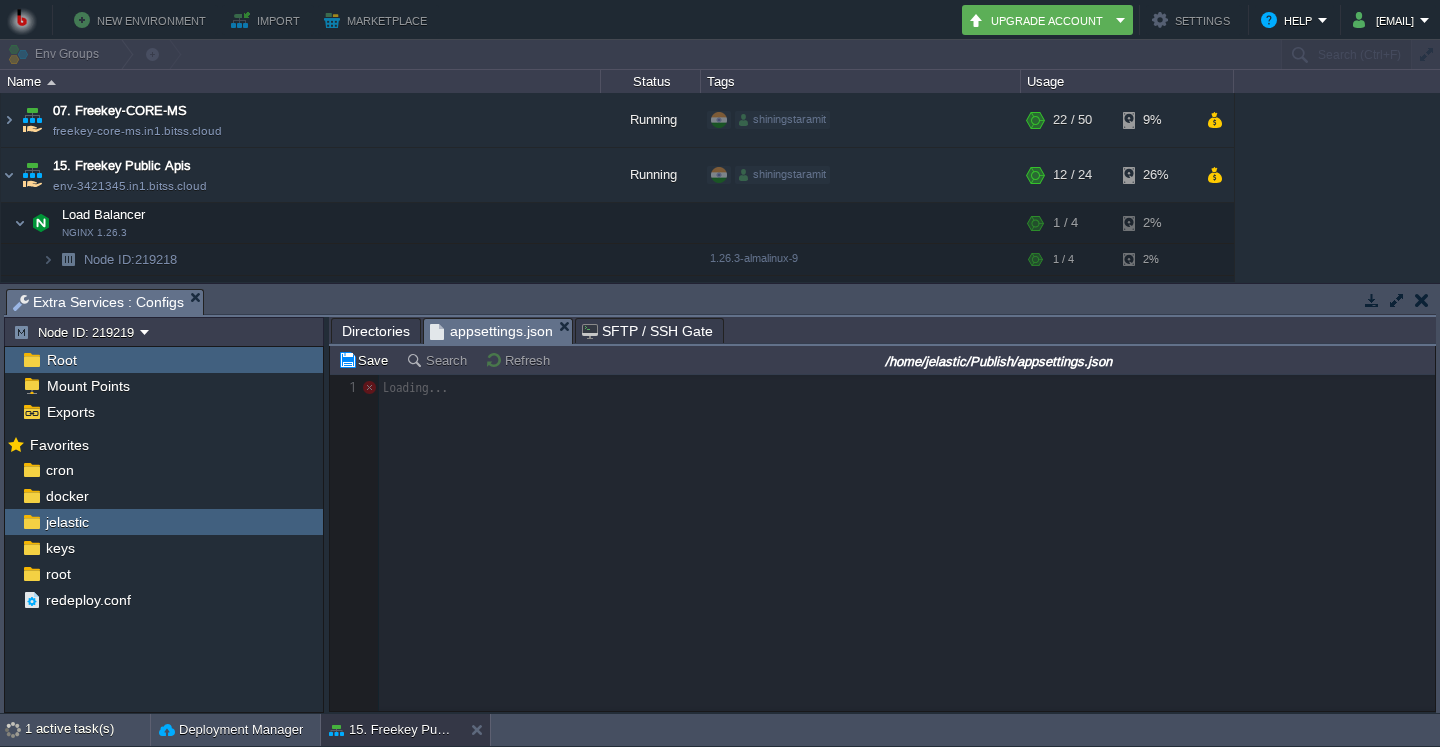 click on "SFTP / SSH Gate" at bounding box center (647, 331) 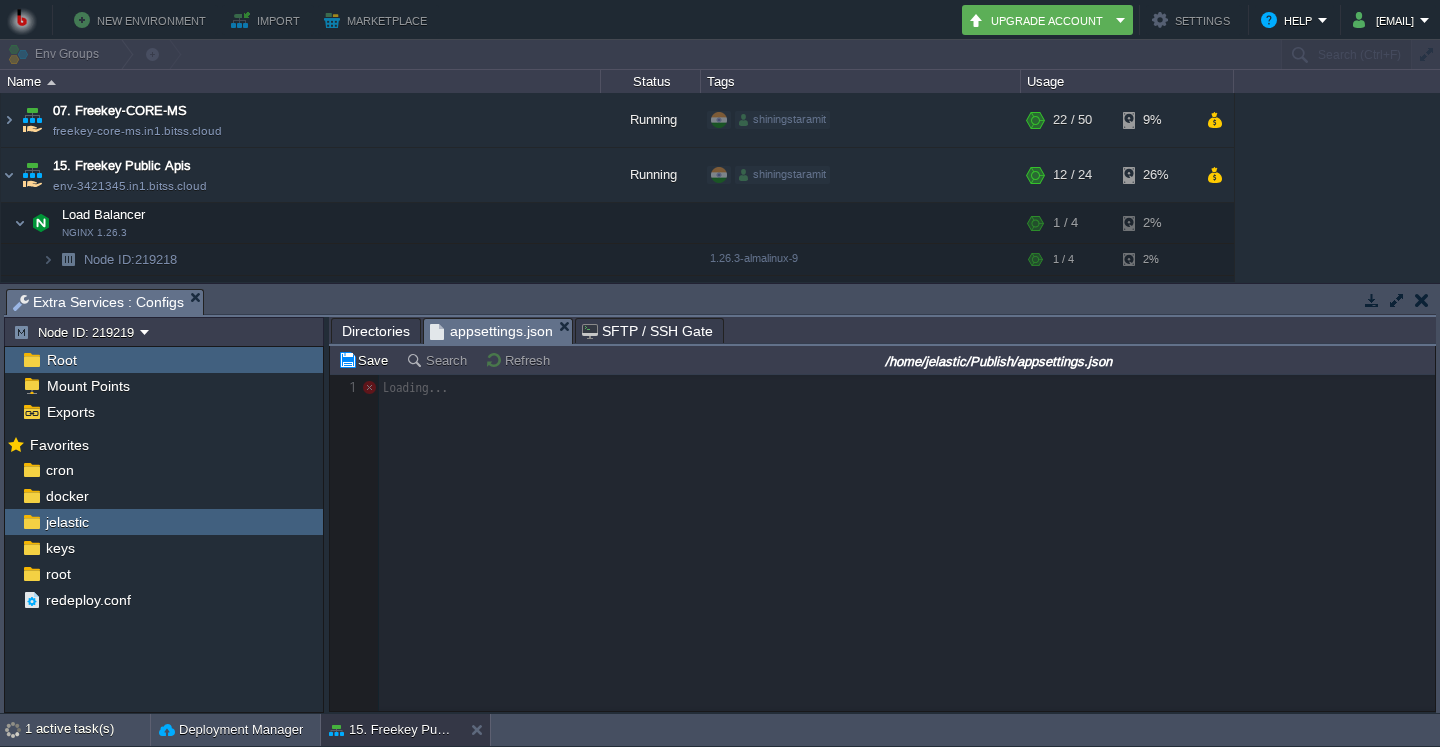 click on "appsettings.json" at bounding box center (491, 331) 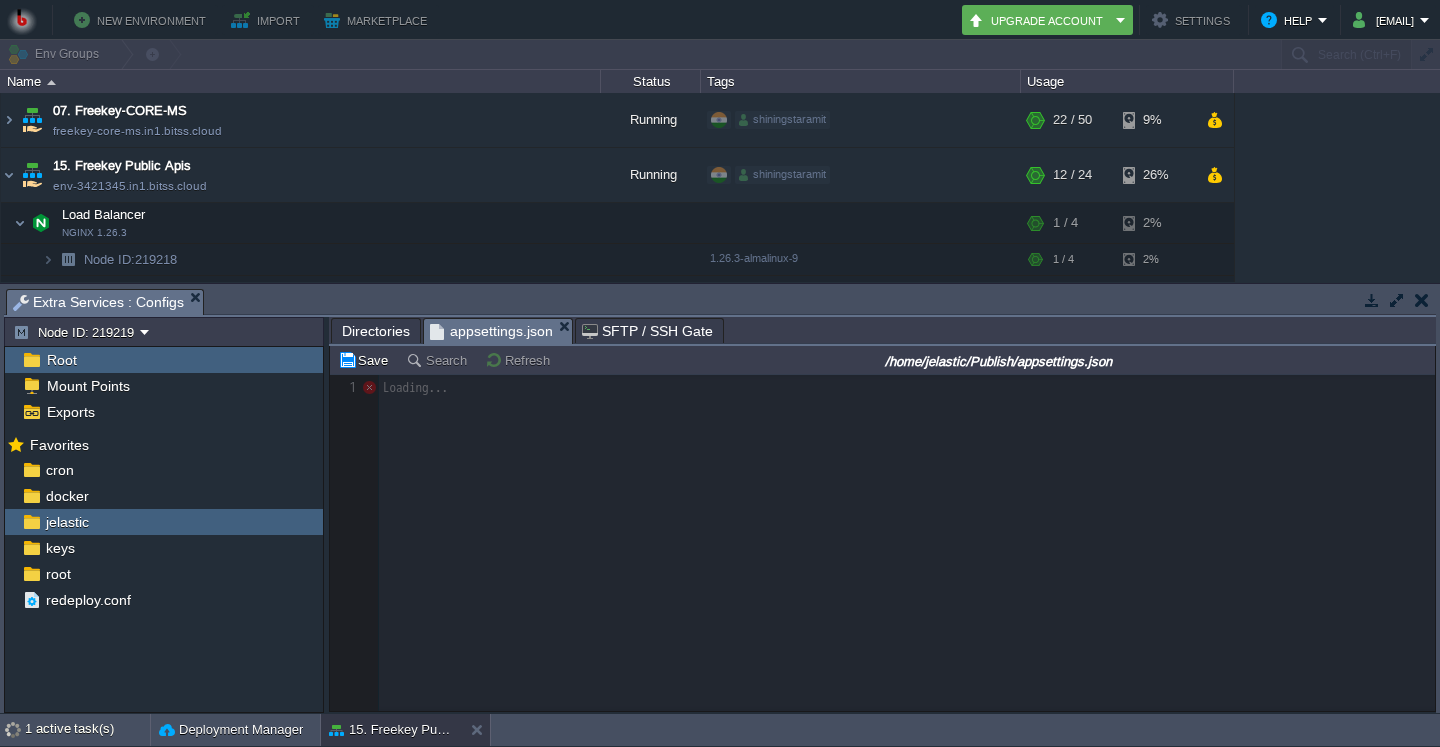 click on "Directories" at bounding box center (376, 331) 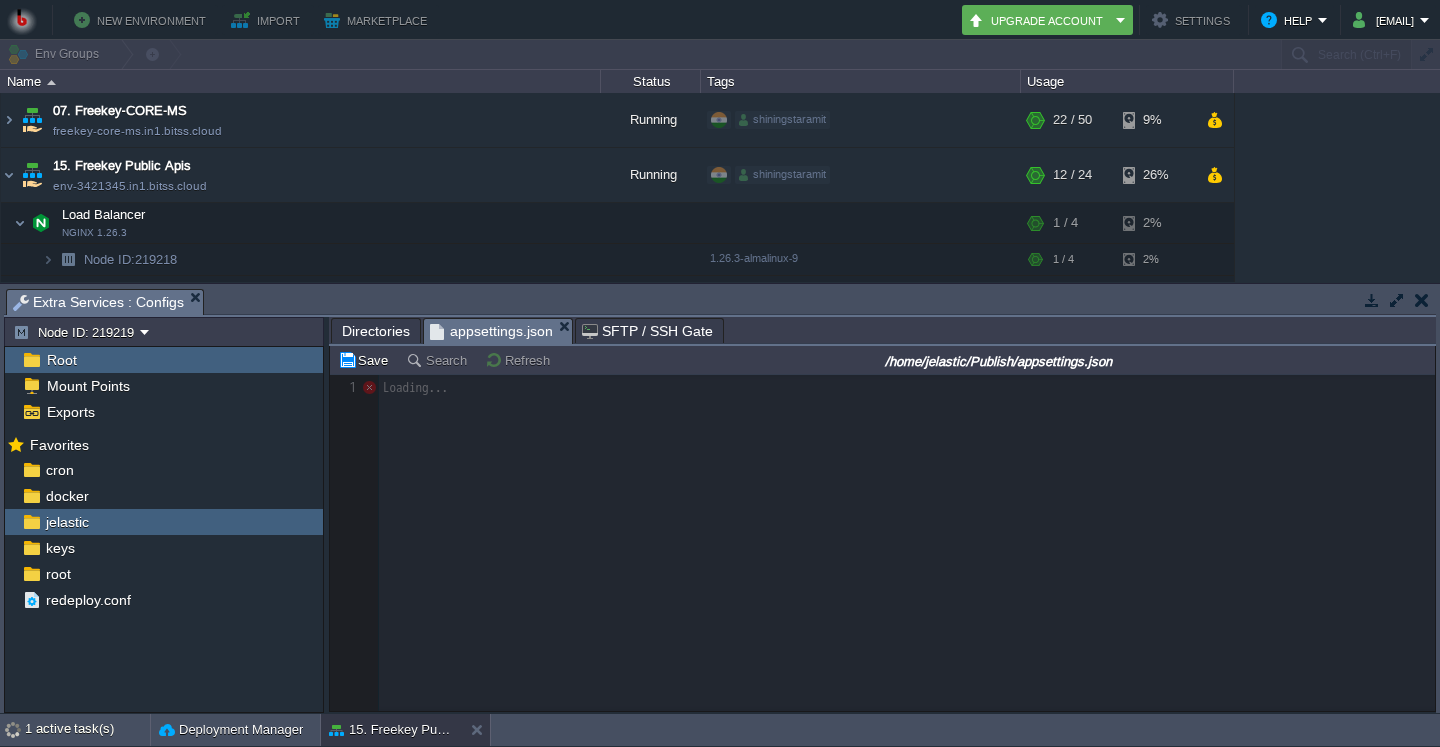 scroll, scrollTop: 445, scrollLeft: 0, axis: vertical 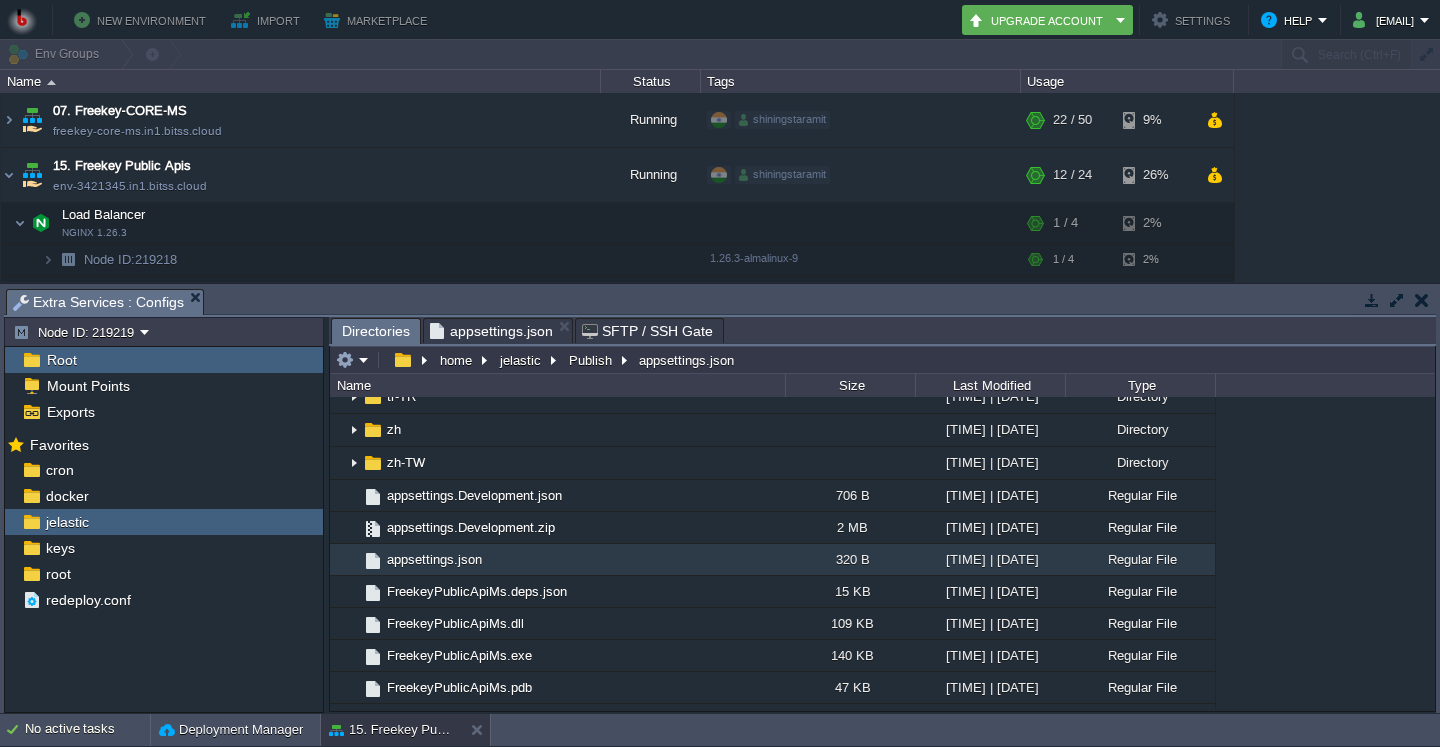 click on "appsettings.json" at bounding box center [491, 331] 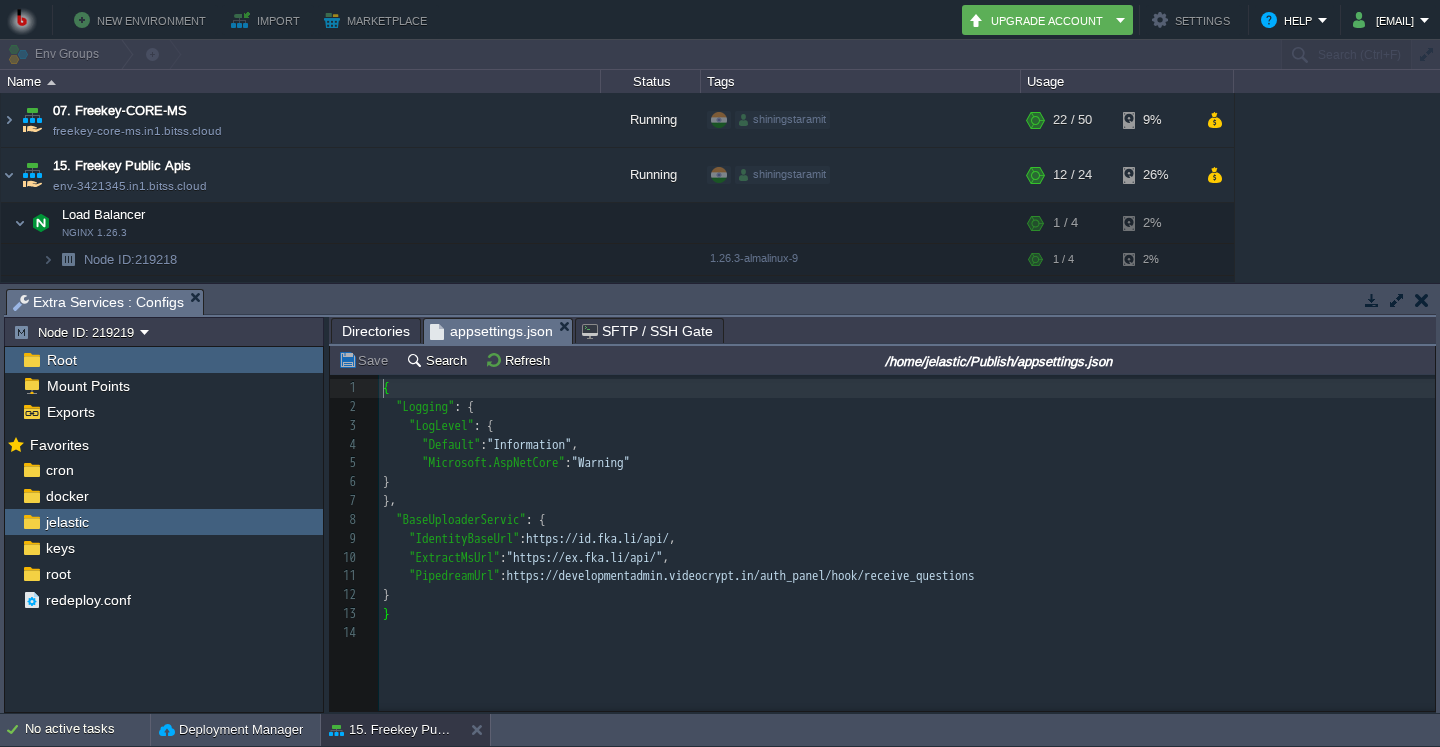 scroll, scrollTop: 7, scrollLeft: 0, axis: vertical 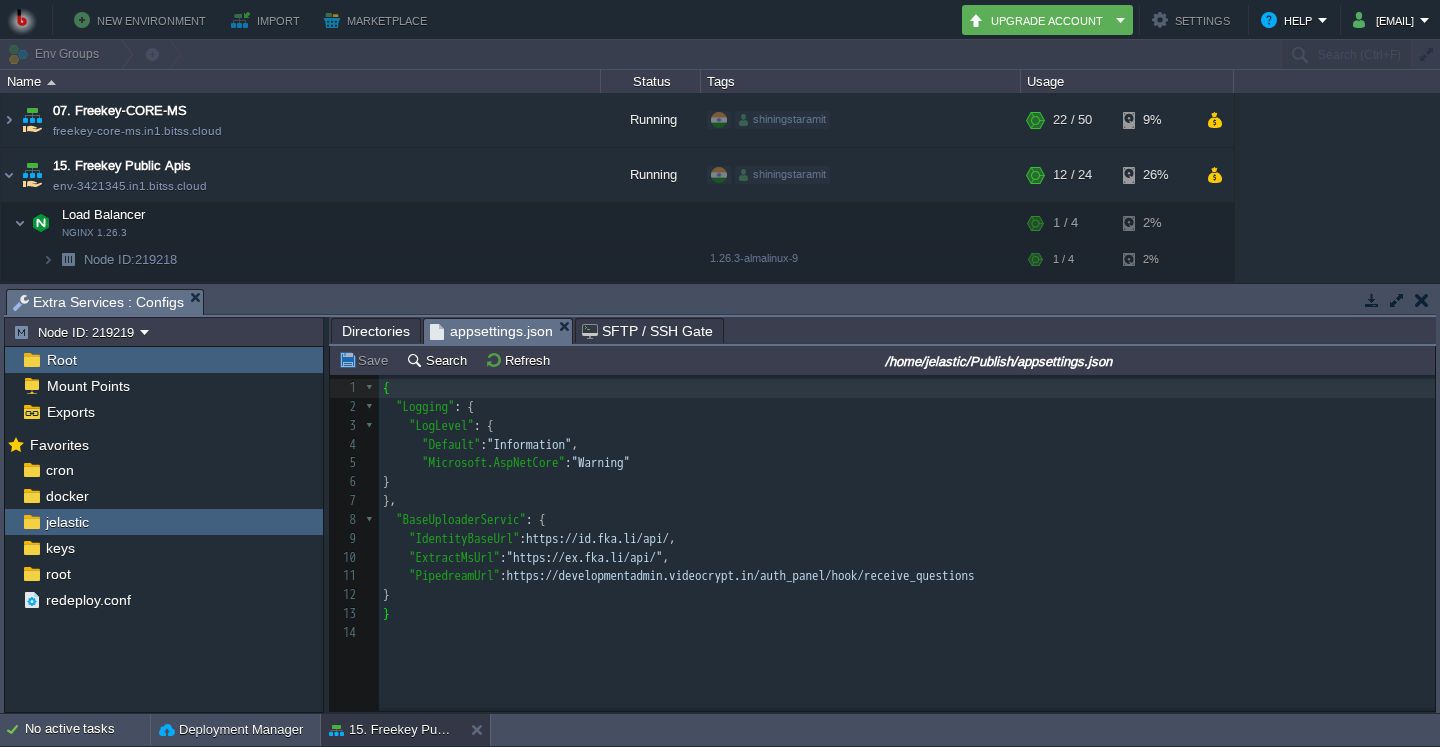 click on "14   1 { 2    "Logging" : { 3      "LogLevel" : { 4        "Default" :  "Information" , 5        "Microsoft.AspNetCore" :  "Warning" 6     } 7   }, 8    "BaseUploaderServic" : { 9      "IdentityBaseUrl" :  "https://id.fka.li/api/" , 10      "ExtractMsUrl" :  "https://ex.fka.li/api/" , 11      "PipedreamUrl" :  "https://developmentadmin.videocrypt.in/auth_panel/hook/receive_questions" 12   } 13 }
14 ​" at bounding box center [915, 511] 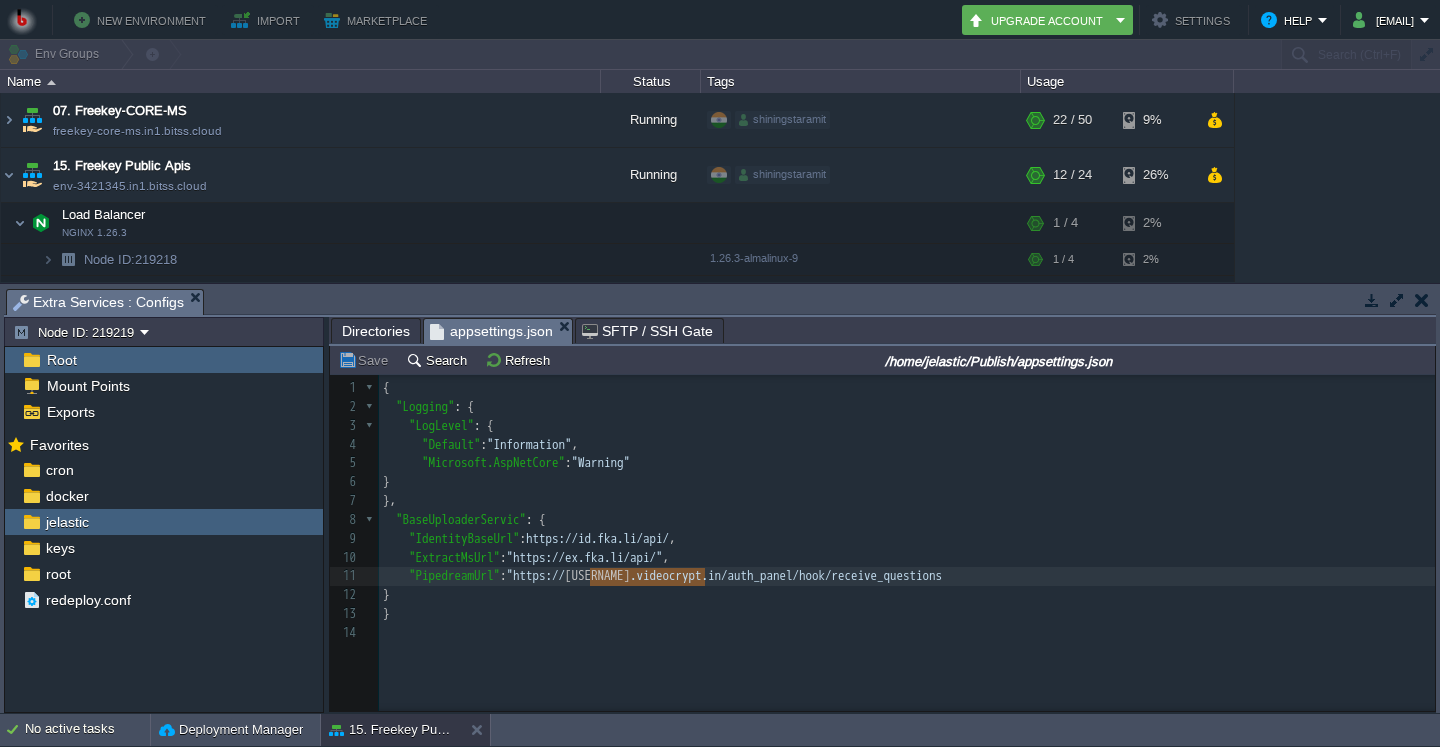 scroll, scrollTop: 0, scrollLeft: 114, axis: horizontal 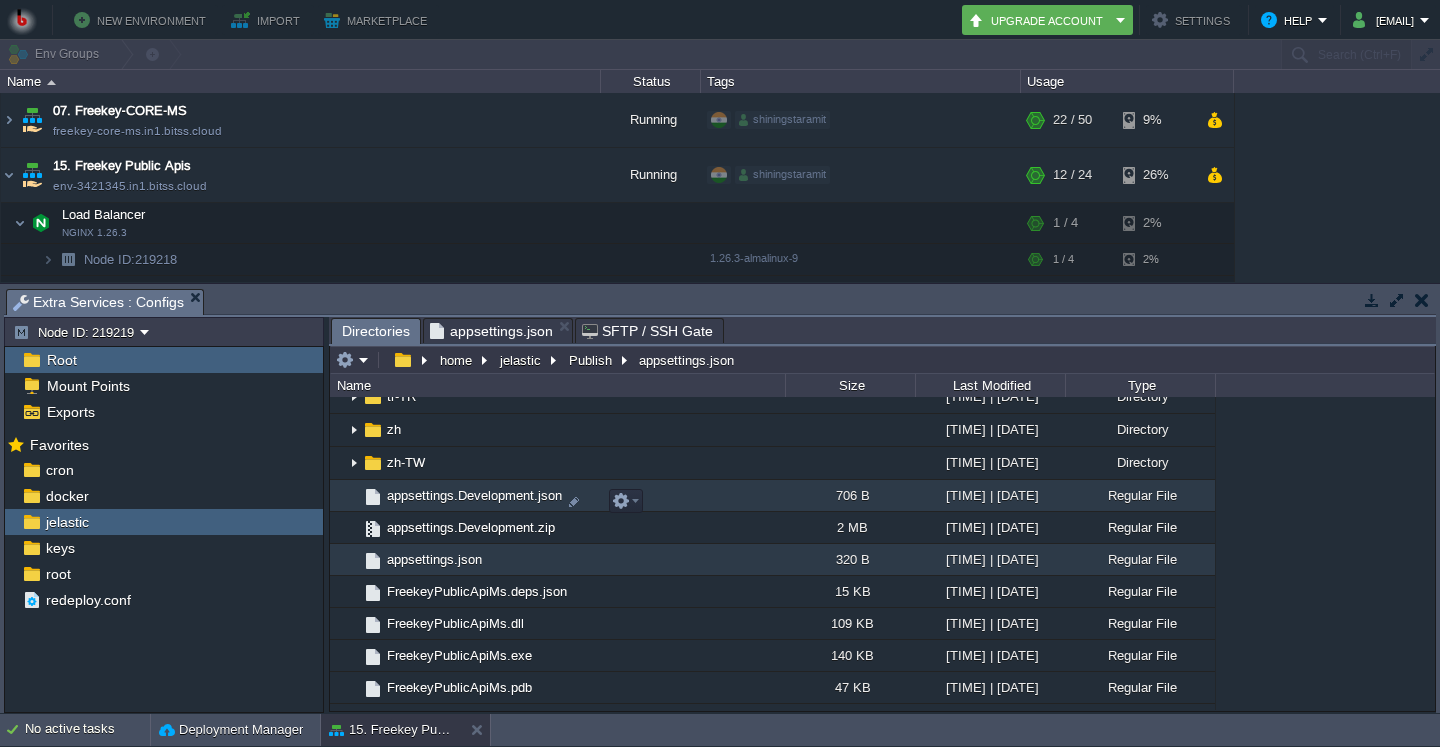 click on "appsettings.Development.json" at bounding box center (474, 495) 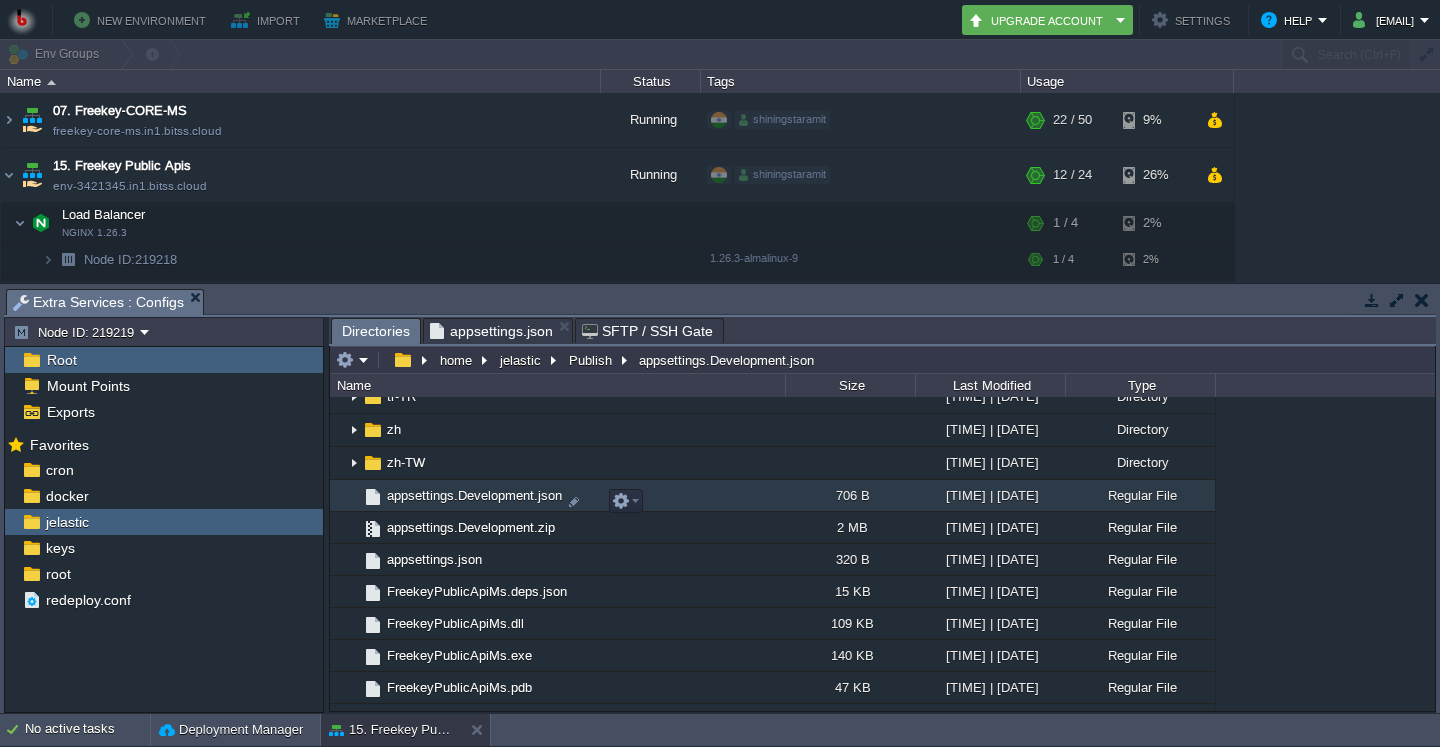 click on "appsettings.Development.json" at bounding box center [474, 495] 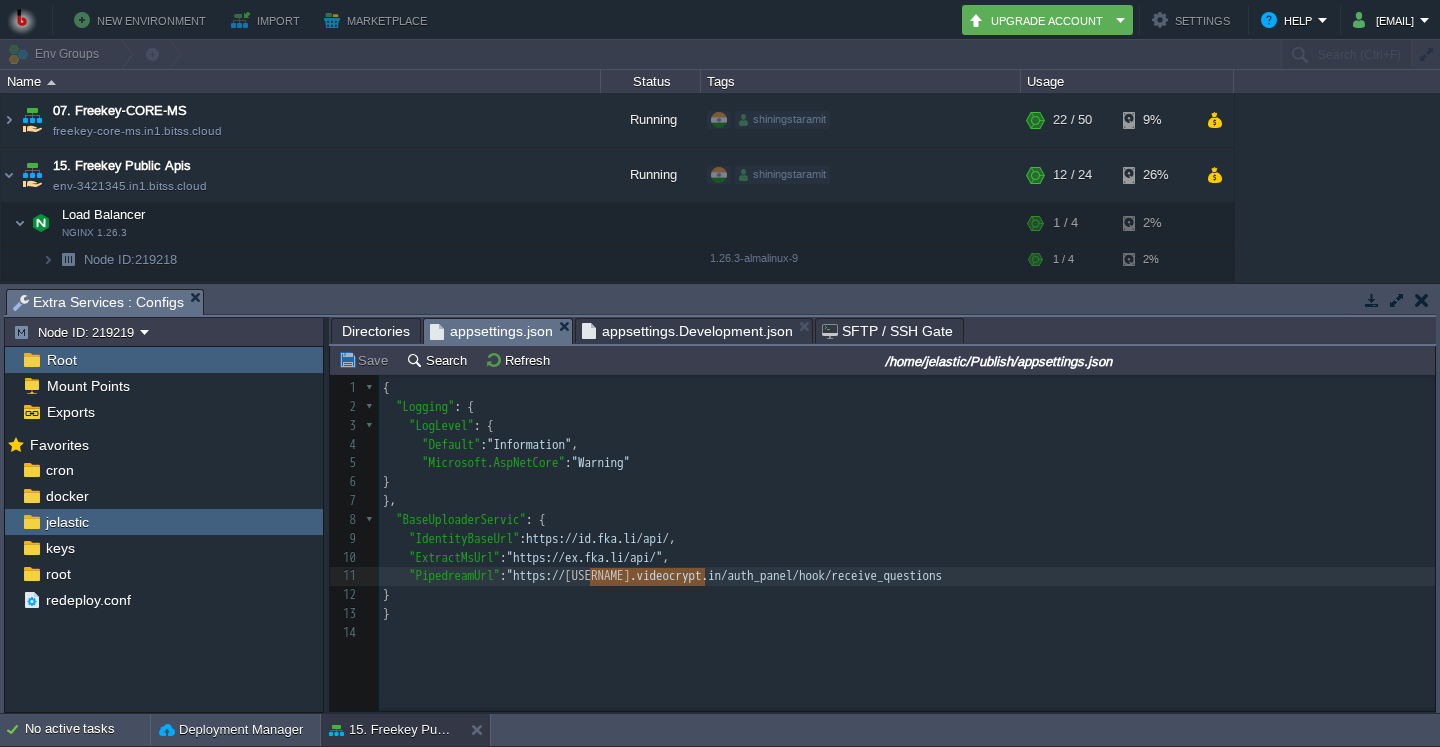 click on "appsettings.json" at bounding box center [491, 331] 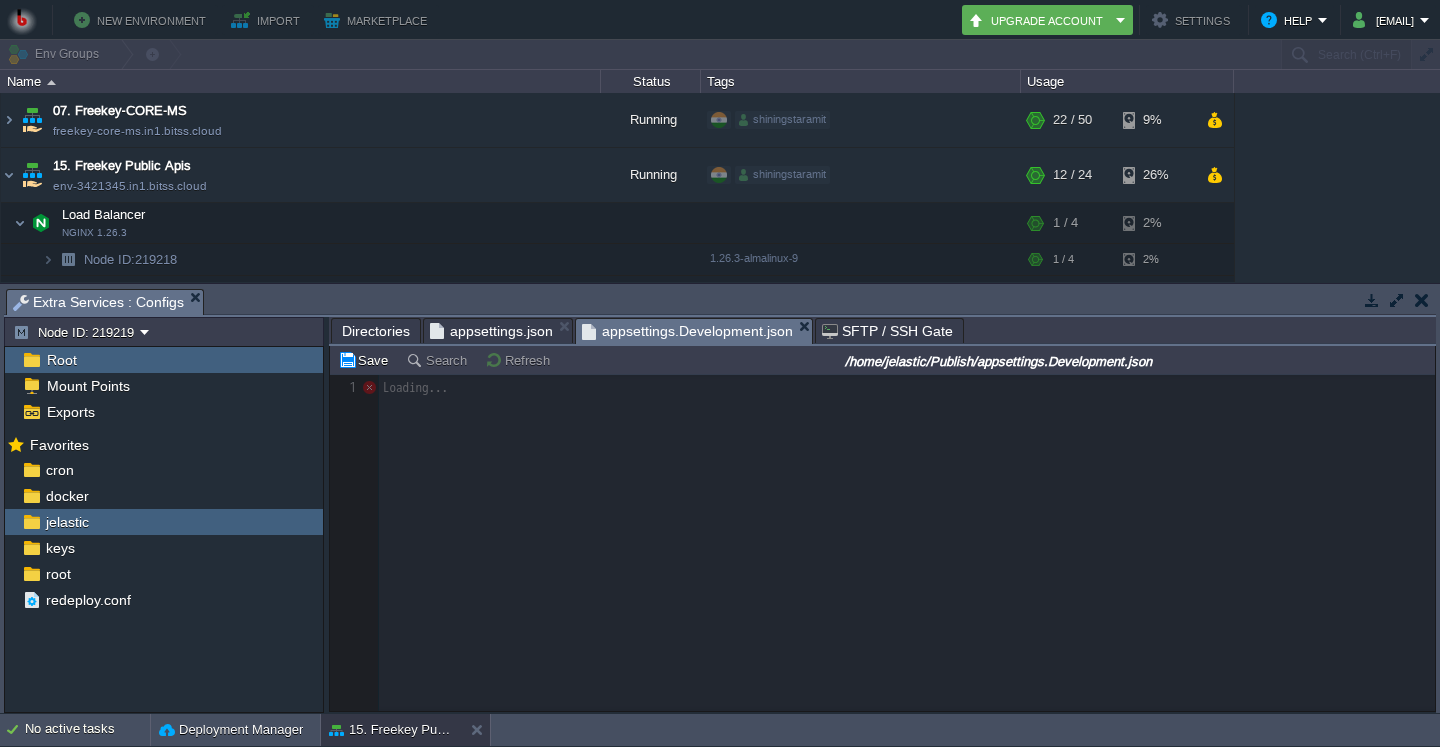click at bounding box center [882, 543] 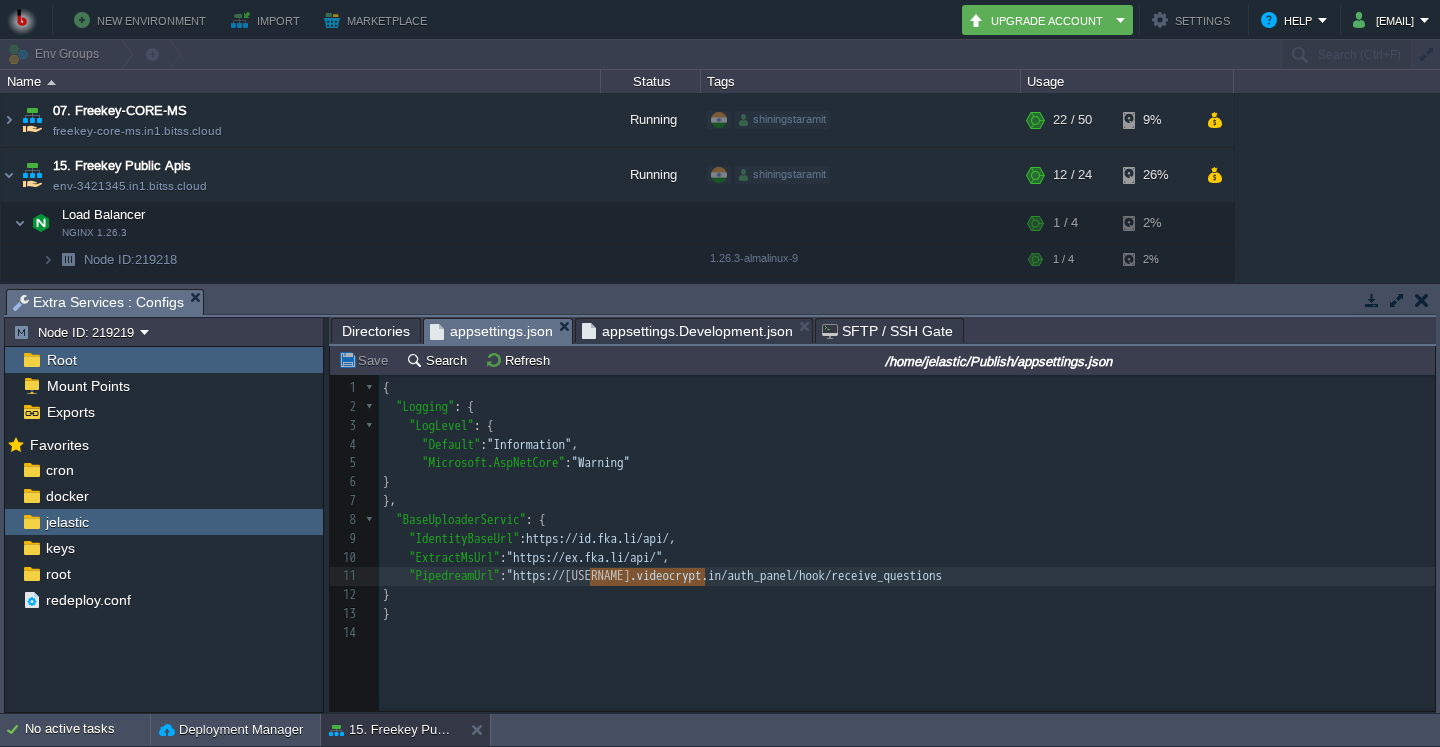 click on "appsettings.json" at bounding box center (491, 331) 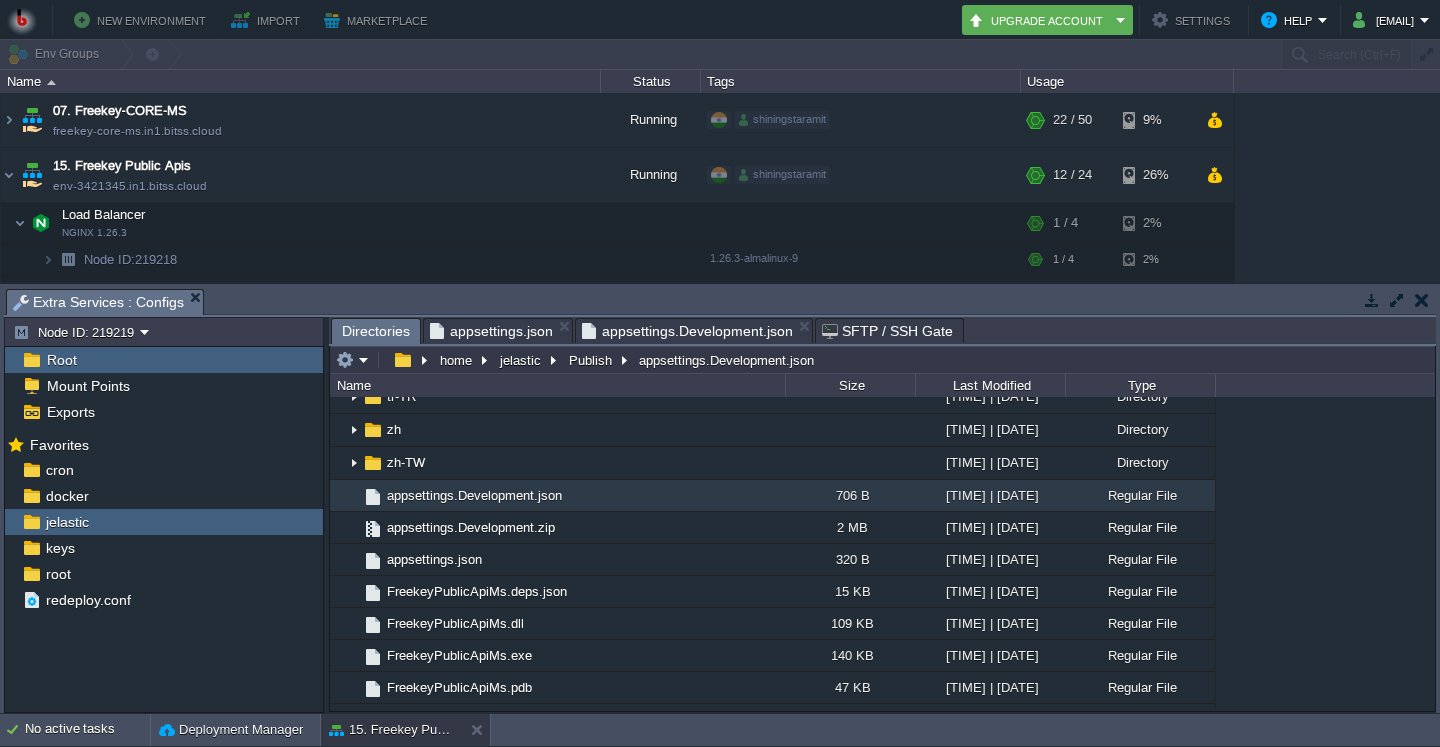 click on "Directories" at bounding box center [376, 331] 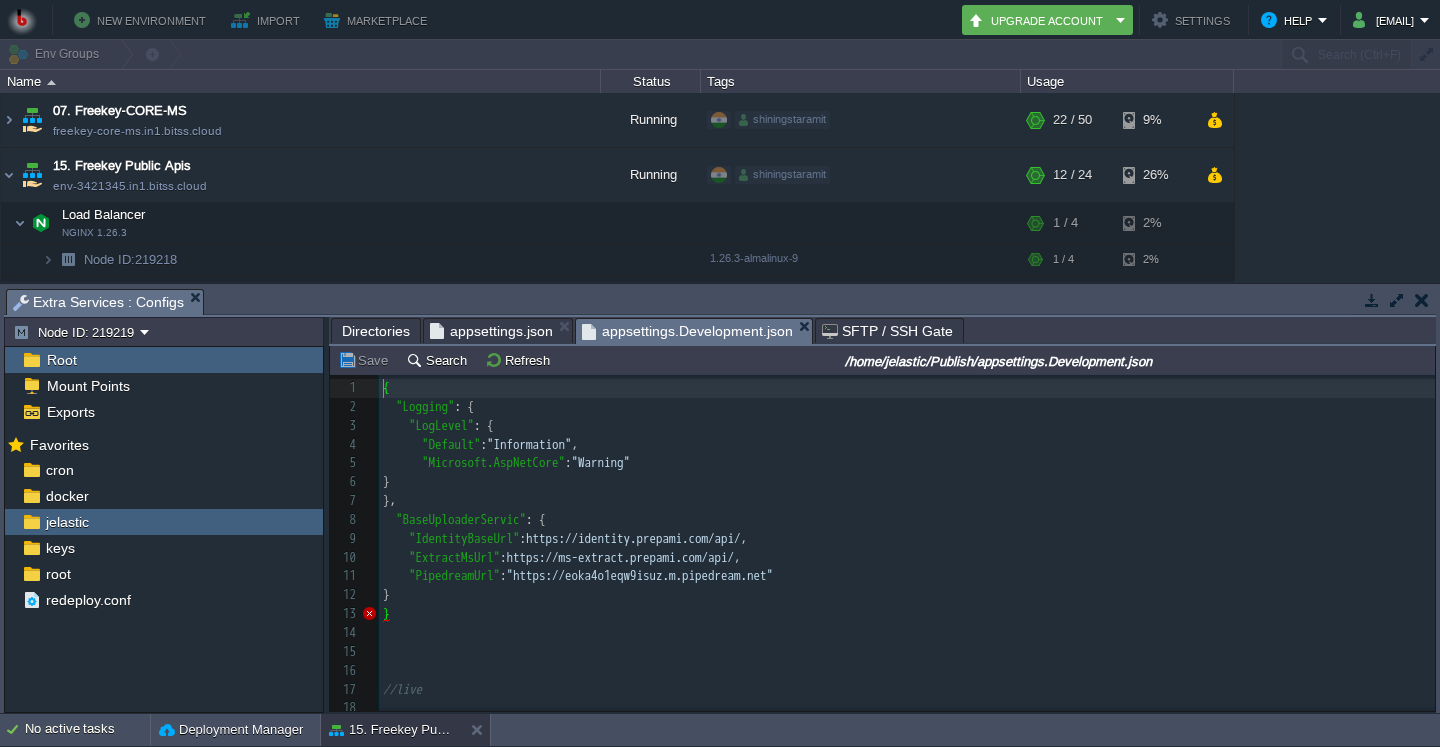 scroll, scrollTop: 7, scrollLeft: 0, axis: vertical 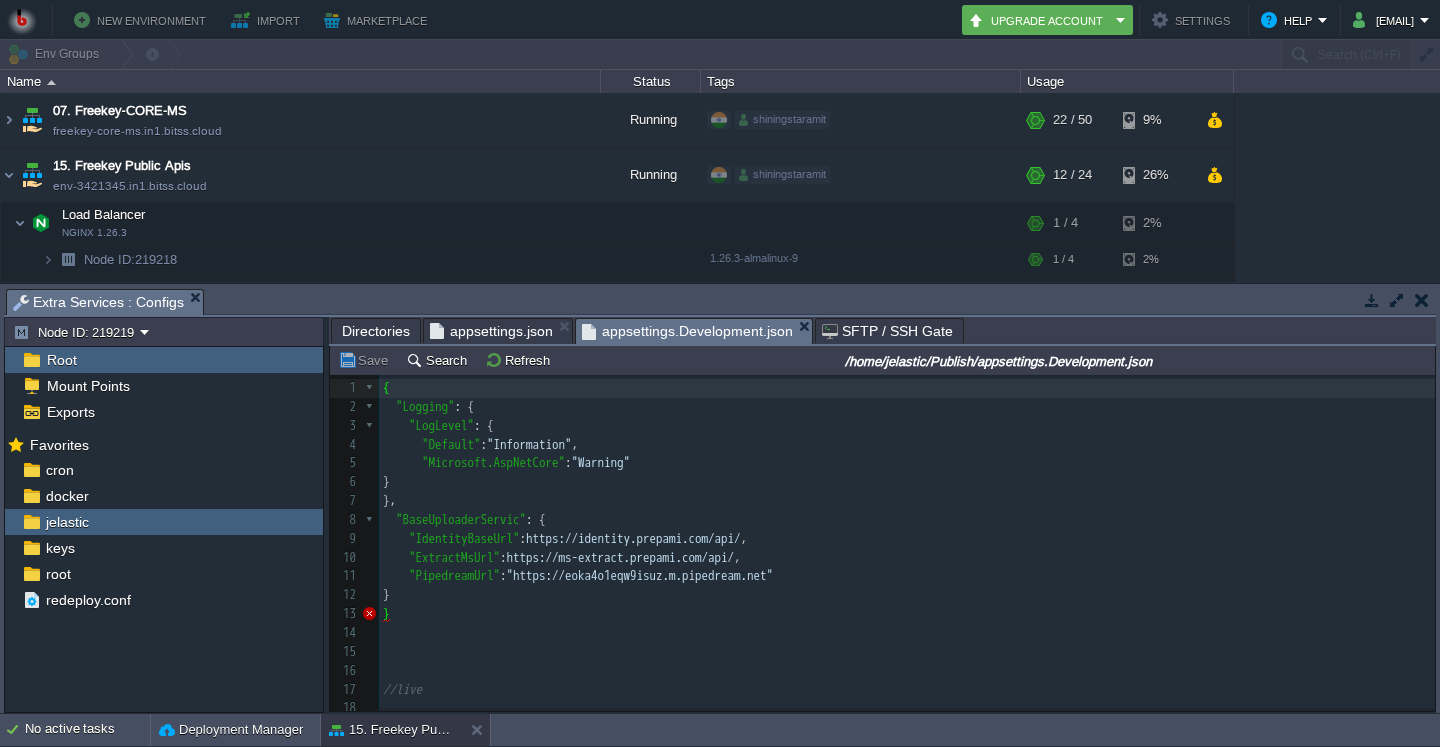 click on "appsettings.json" at bounding box center [491, 331] 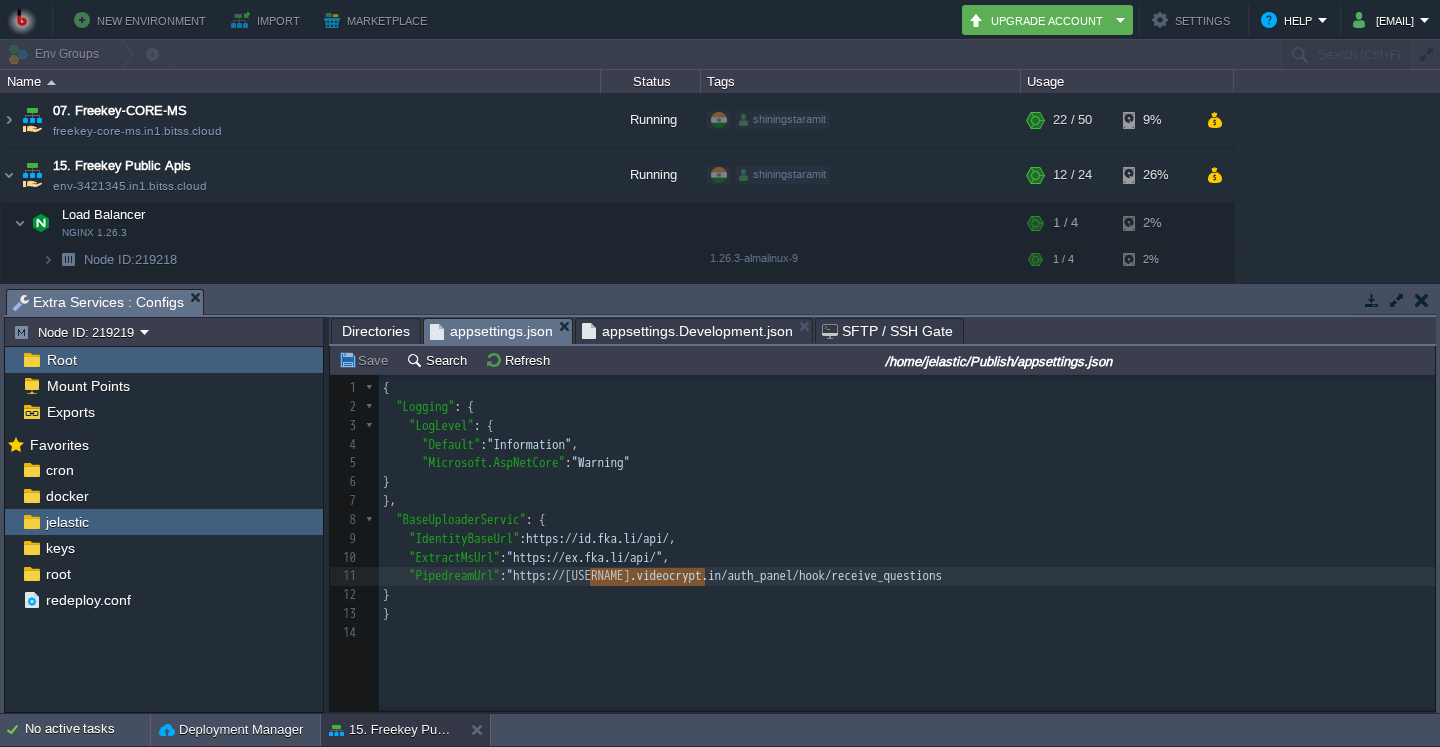 click on "Directories" at bounding box center (376, 331) 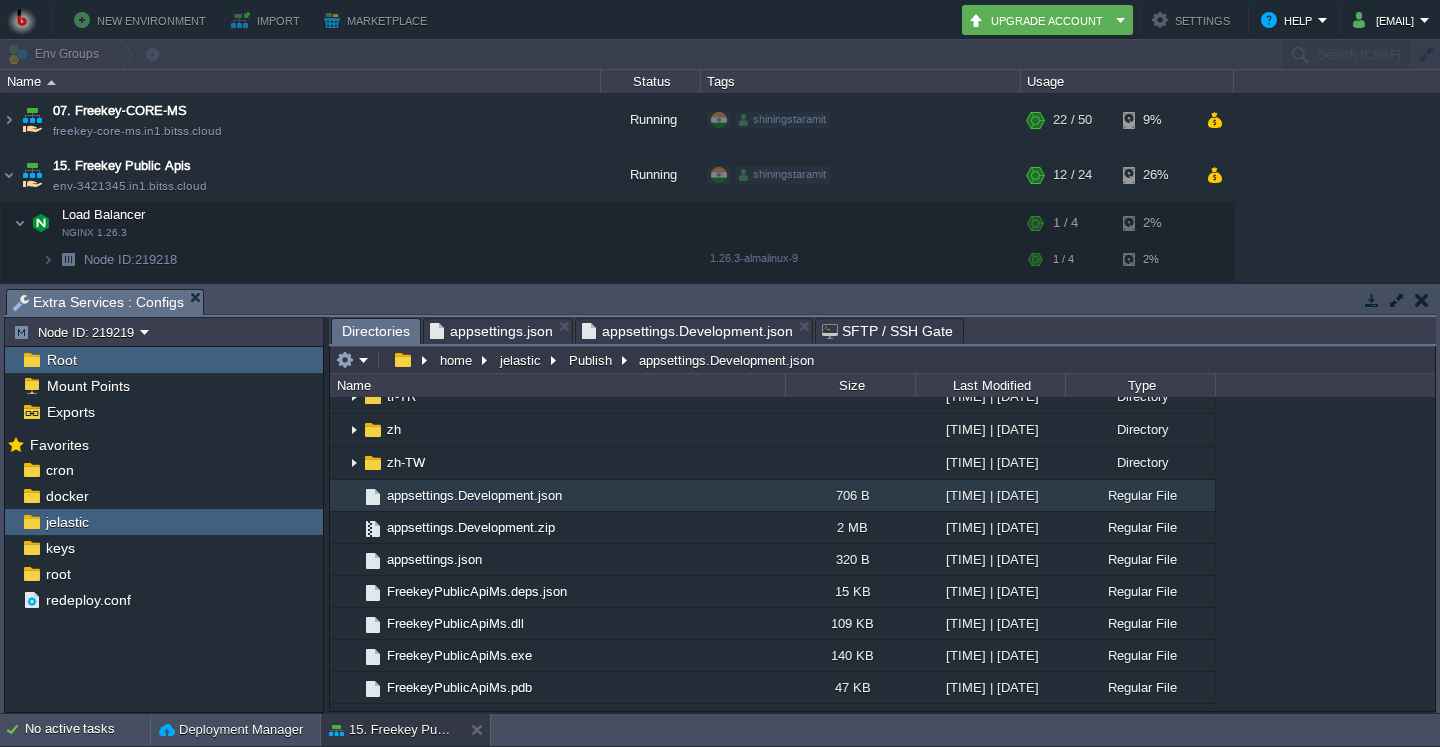 scroll, scrollTop: 445, scrollLeft: 0, axis: vertical 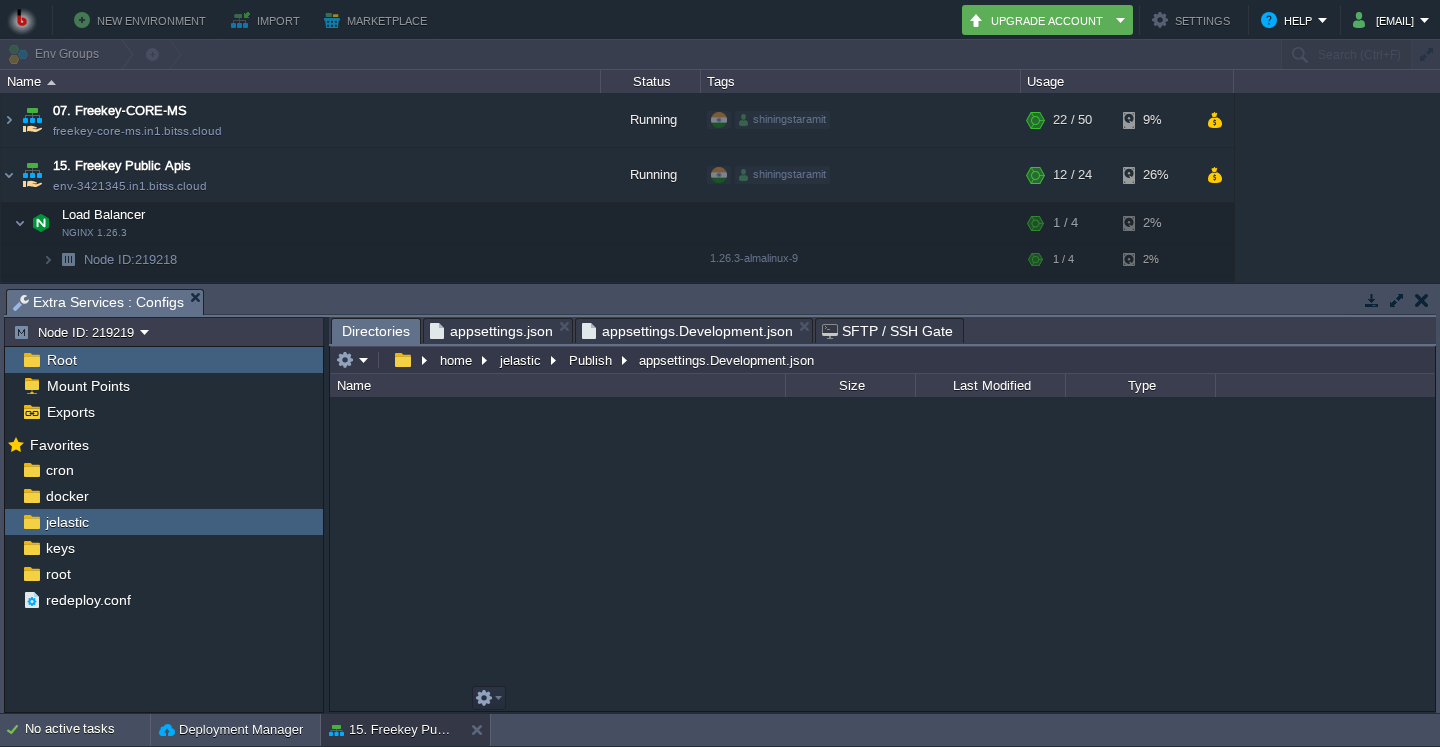 click on ".bashrc" at bounding box center (557, 261) 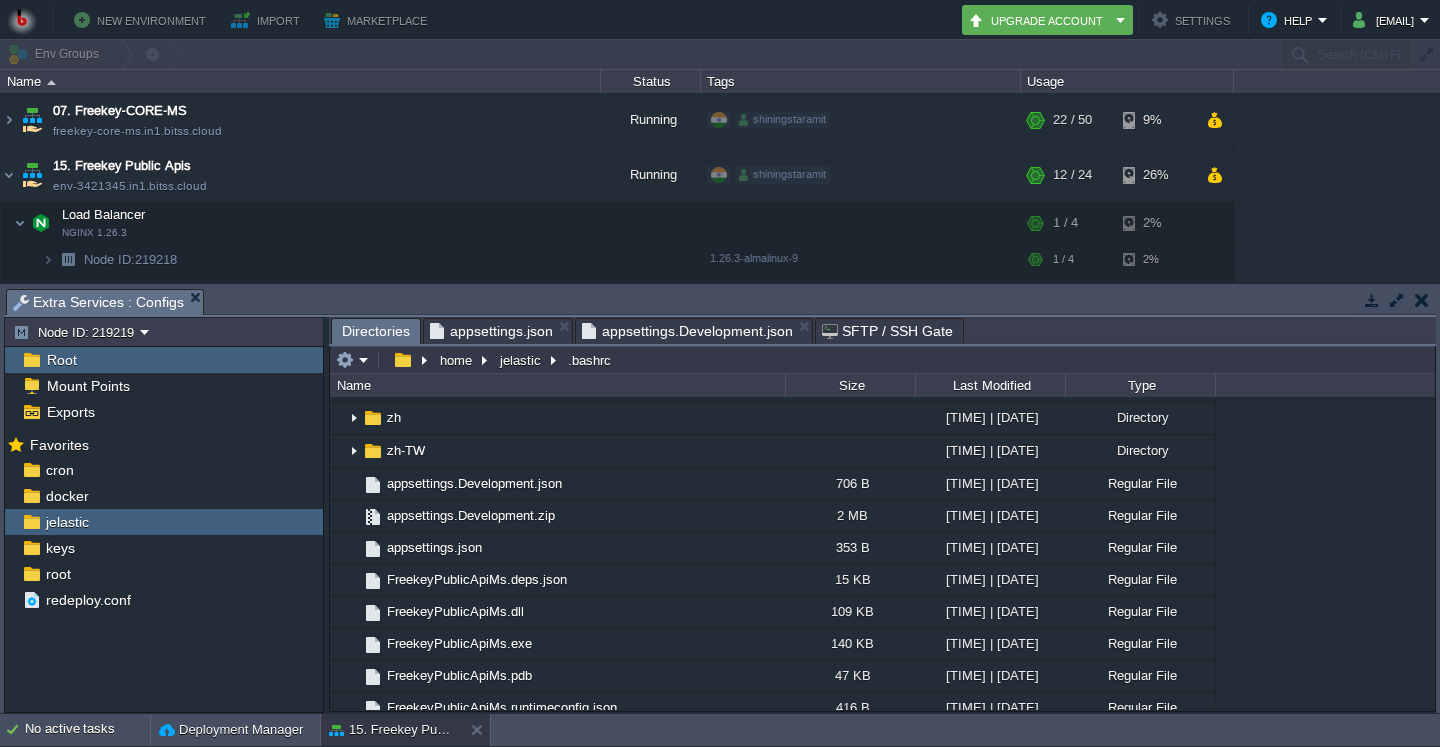 scroll, scrollTop: 480, scrollLeft: 0, axis: vertical 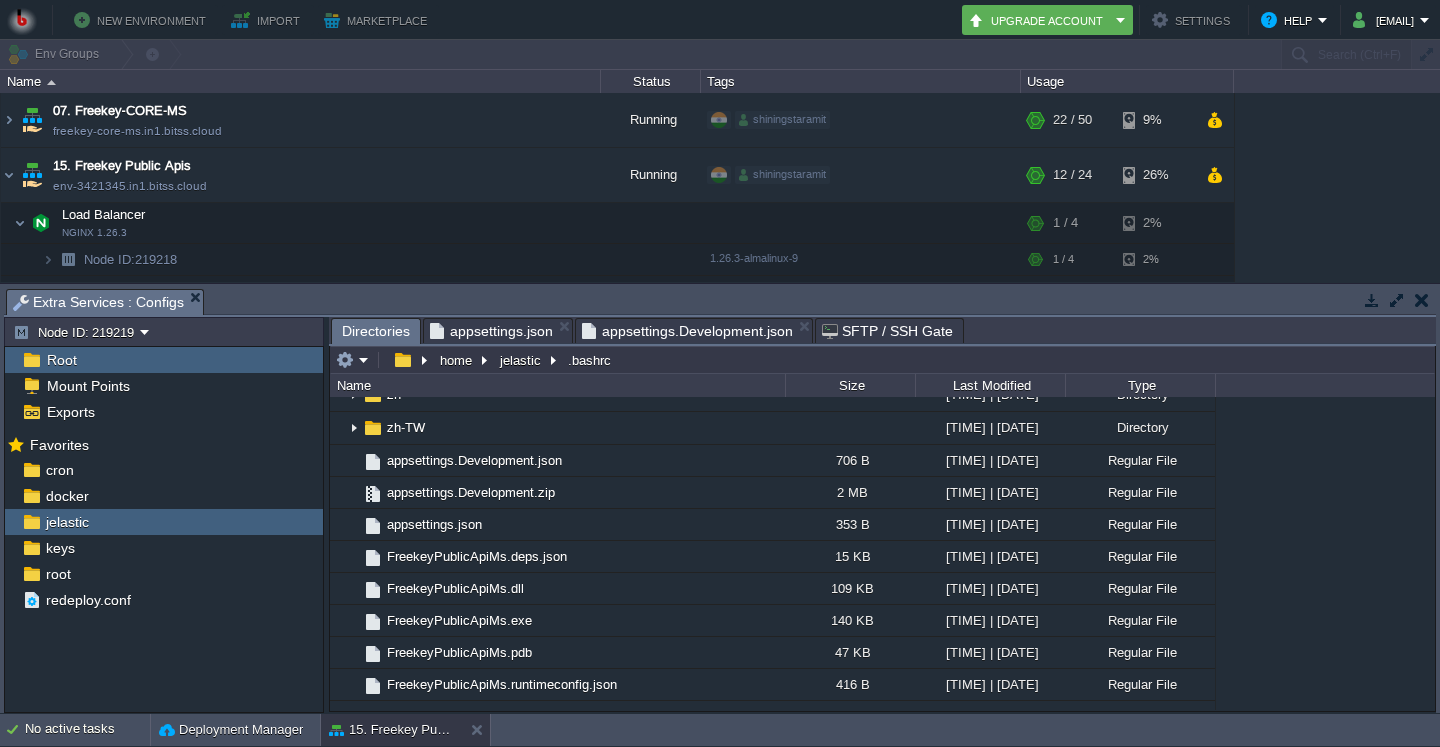 click on "appsettings.json" at bounding box center (434, 524) 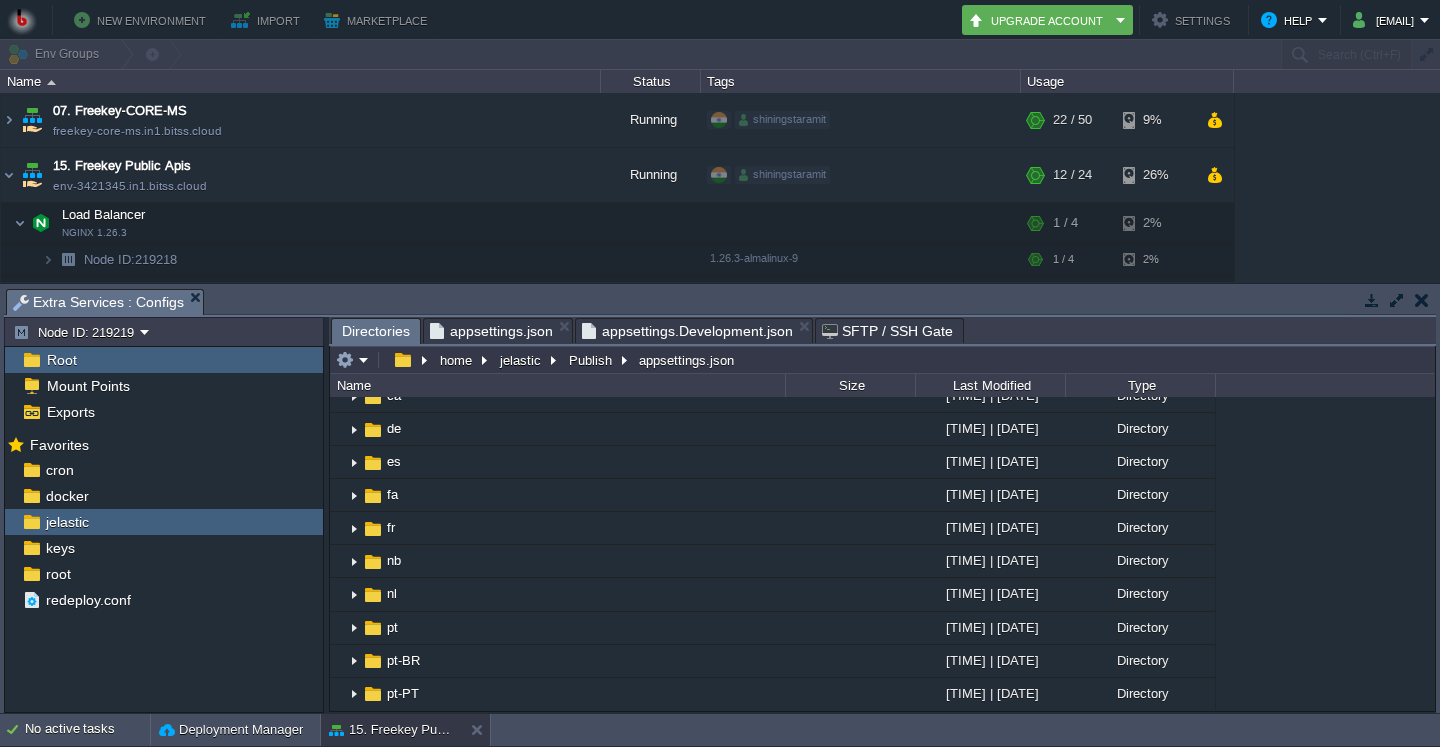 scroll, scrollTop: 0, scrollLeft: 0, axis: both 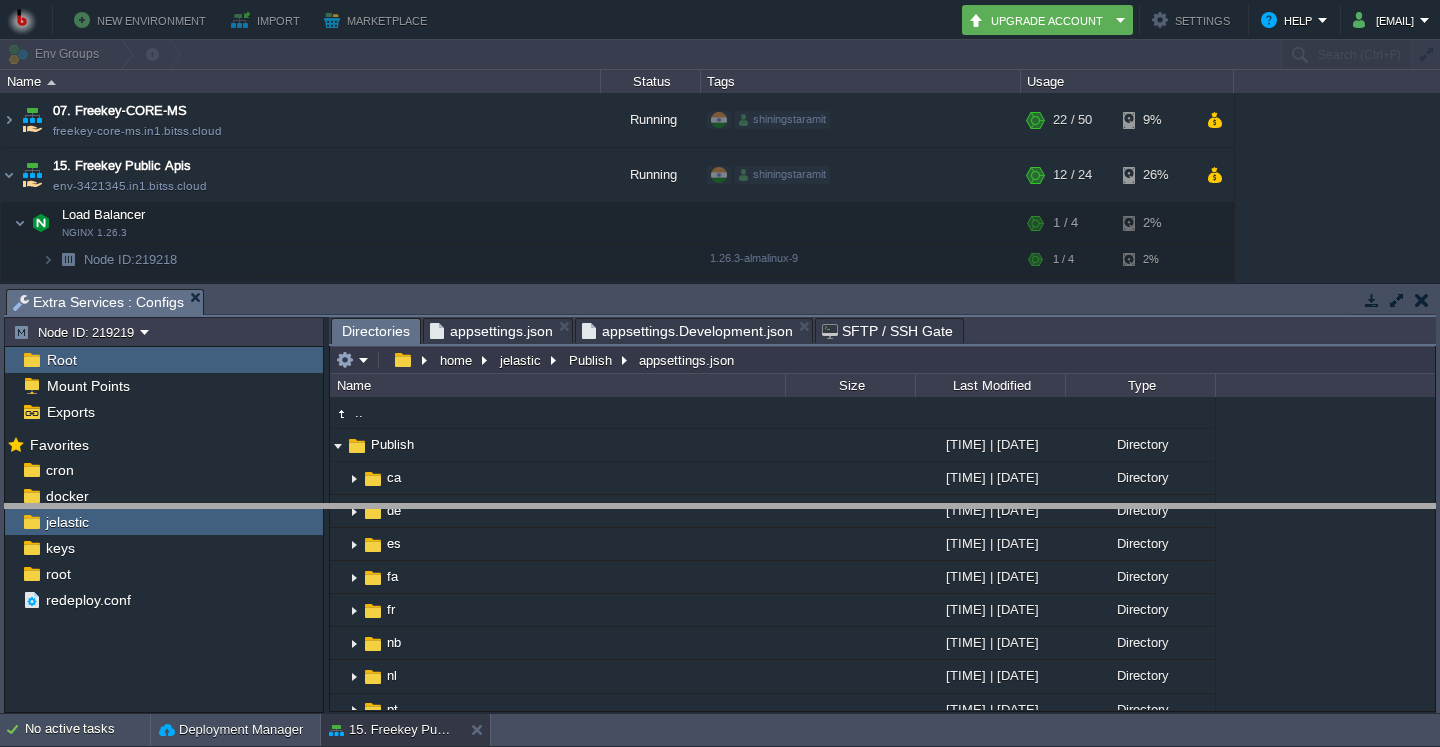 drag, startPoint x: 705, startPoint y: 303, endPoint x: 195, endPoint y: 307, distance: 510.0157 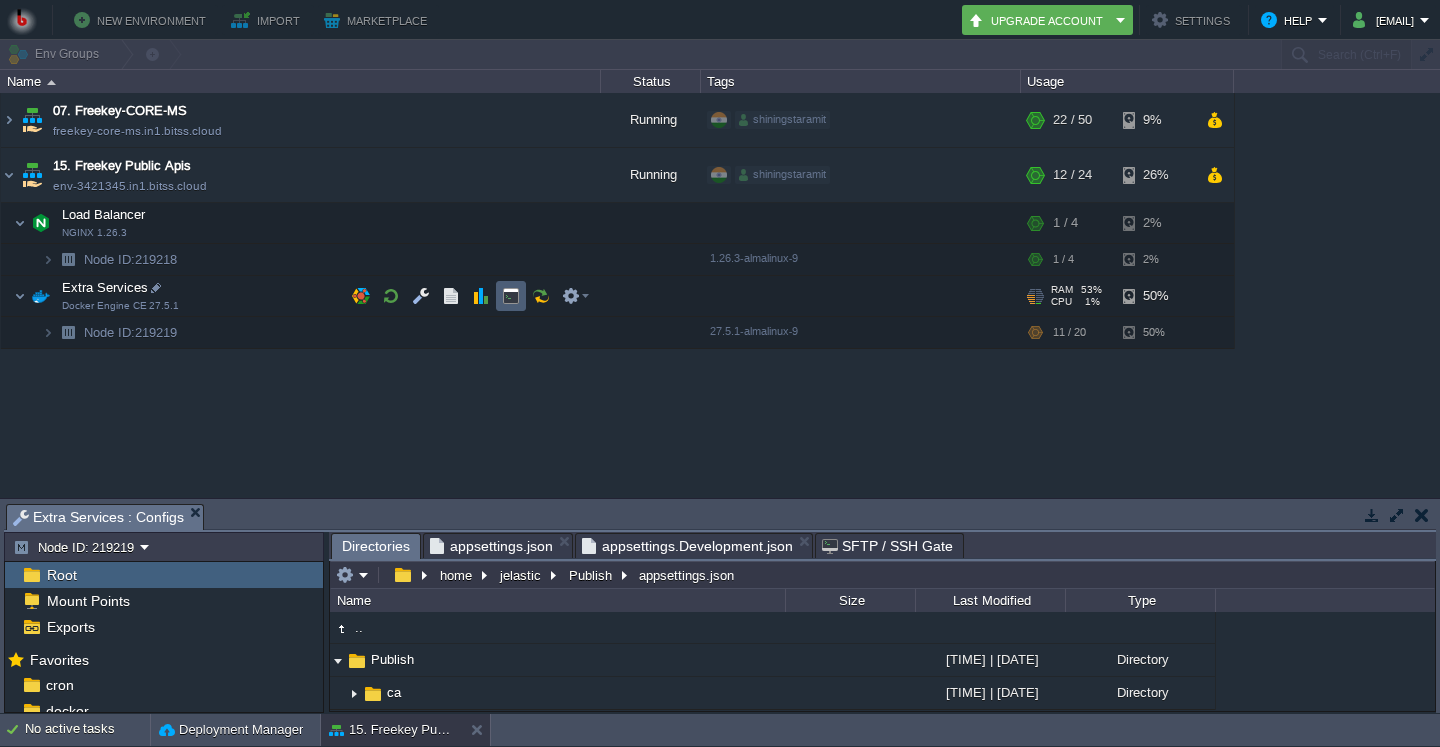 click at bounding box center (511, 296) 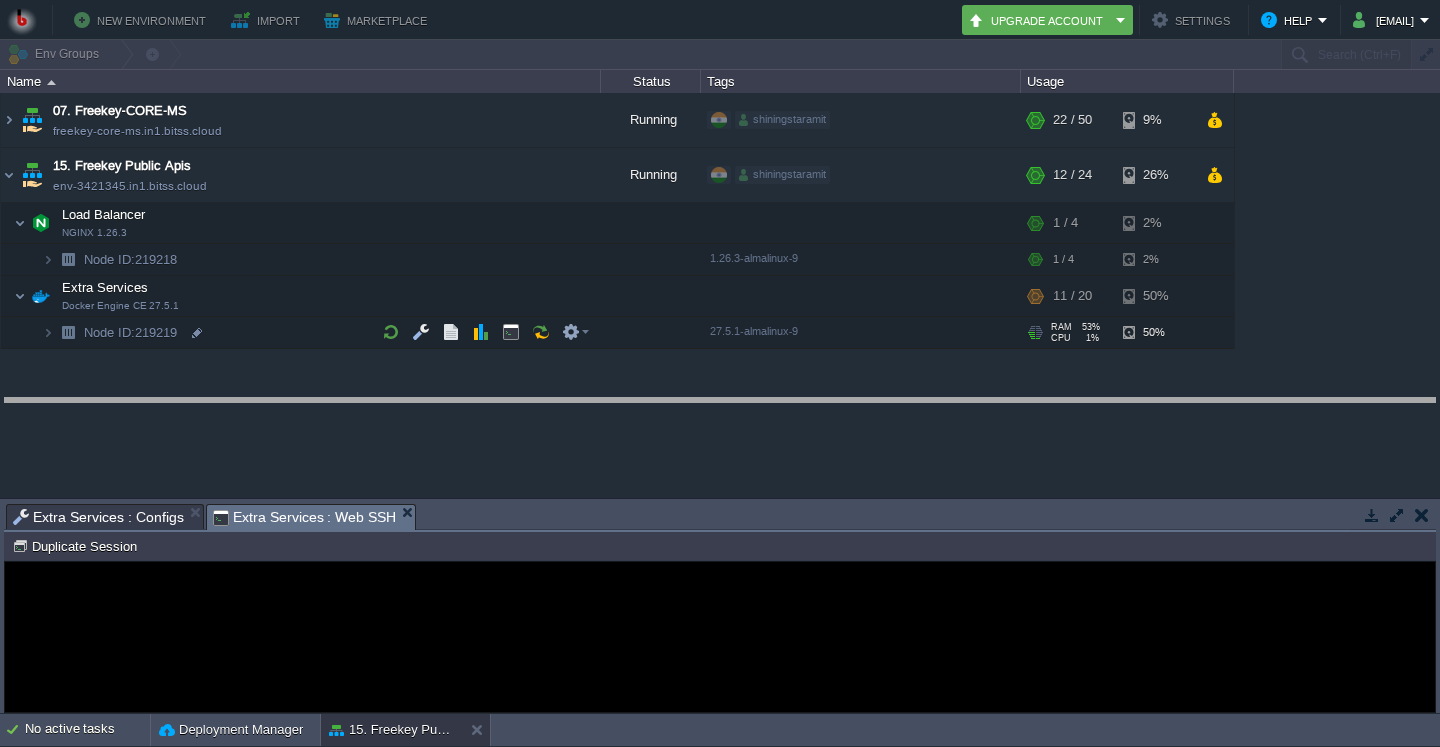 drag, startPoint x: 615, startPoint y: 523, endPoint x: 627, endPoint y: 354, distance: 169.4255 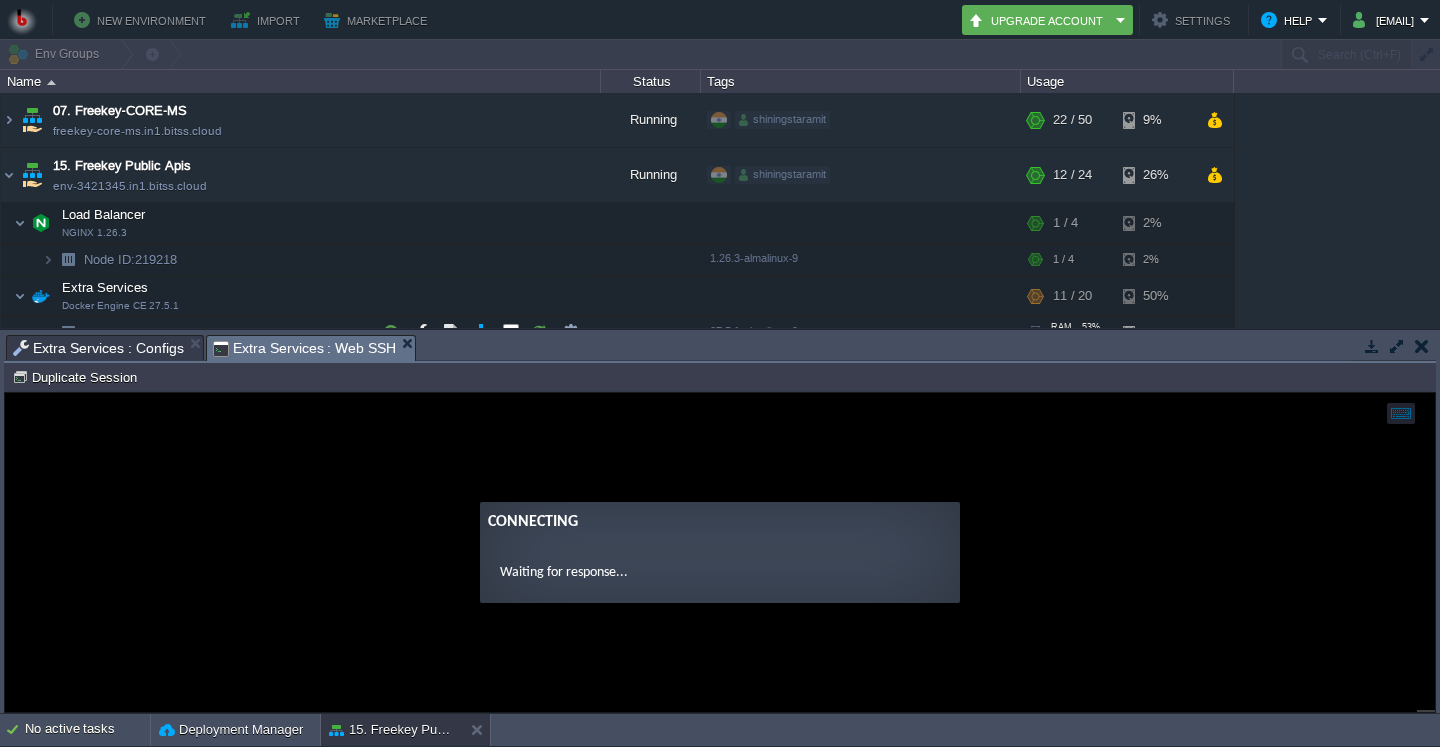 scroll, scrollTop: 0, scrollLeft: 0, axis: both 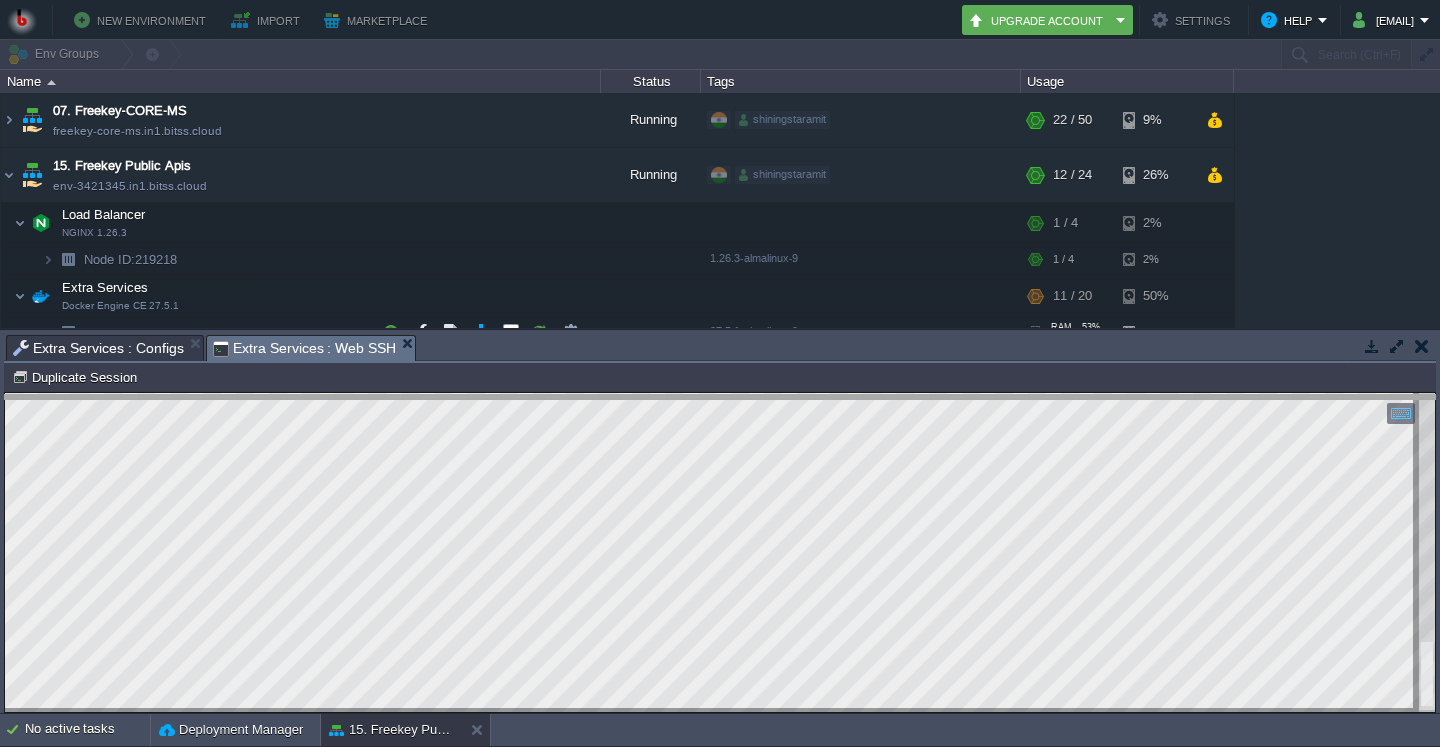 drag, startPoint x: 542, startPoint y: 351, endPoint x: 576, endPoint y: 601, distance: 252.3014 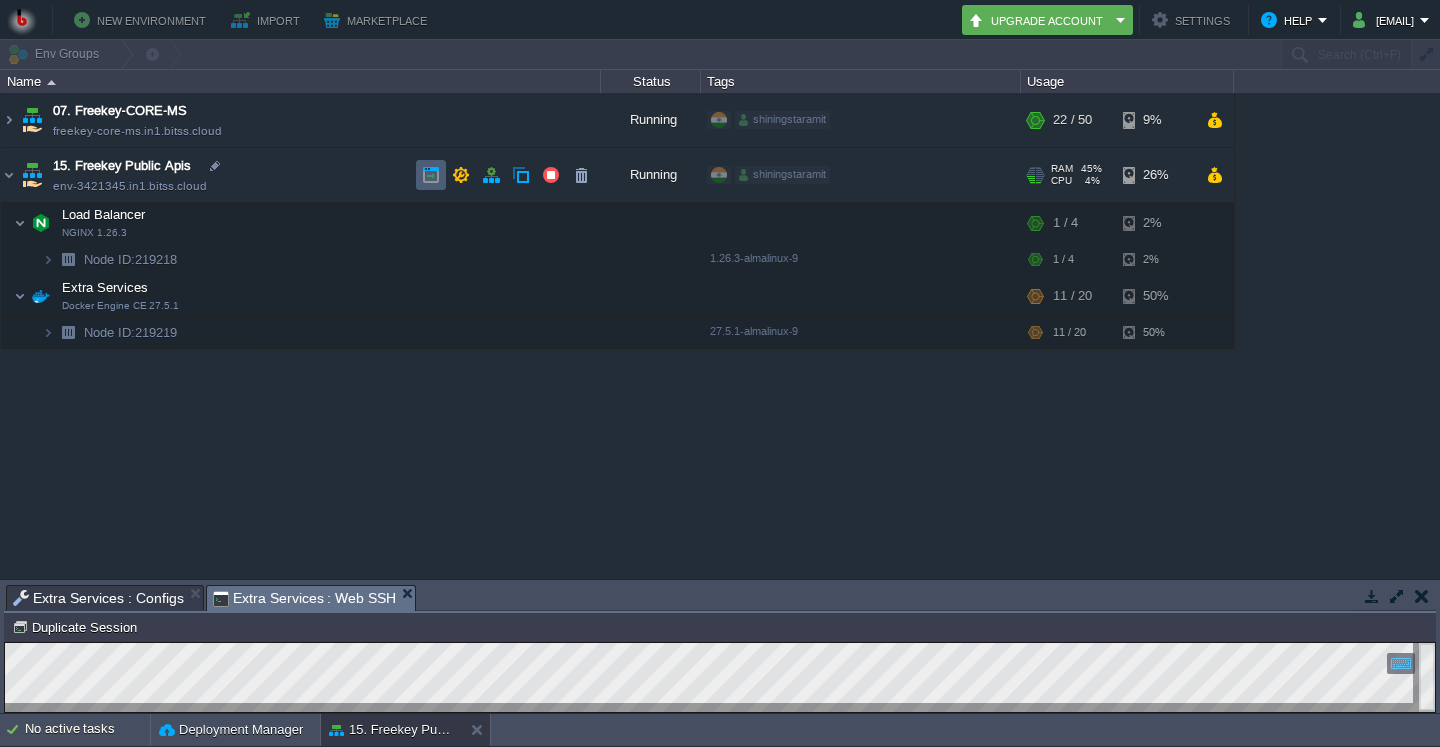 click at bounding box center [431, 175] 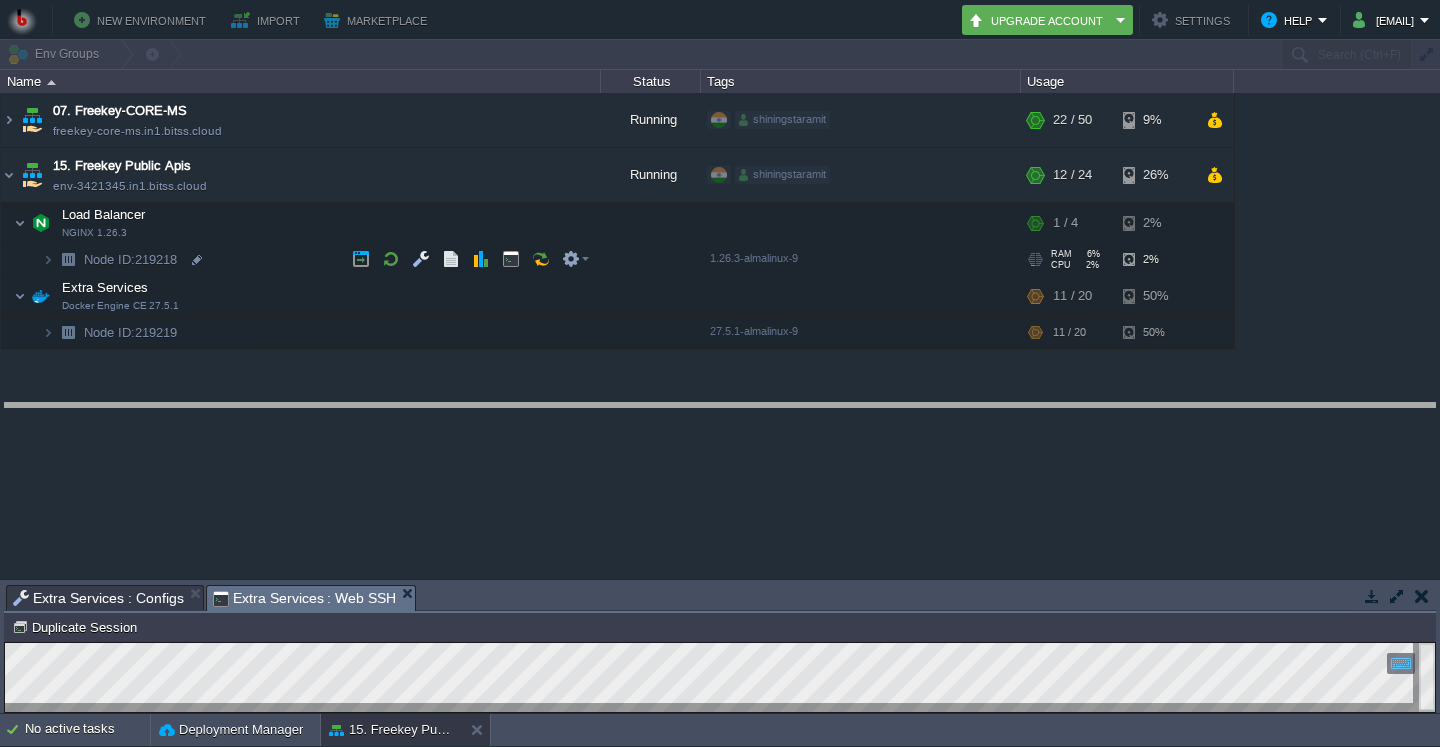drag, startPoint x: 540, startPoint y: 601, endPoint x: 530, endPoint y: 272, distance: 329.15195 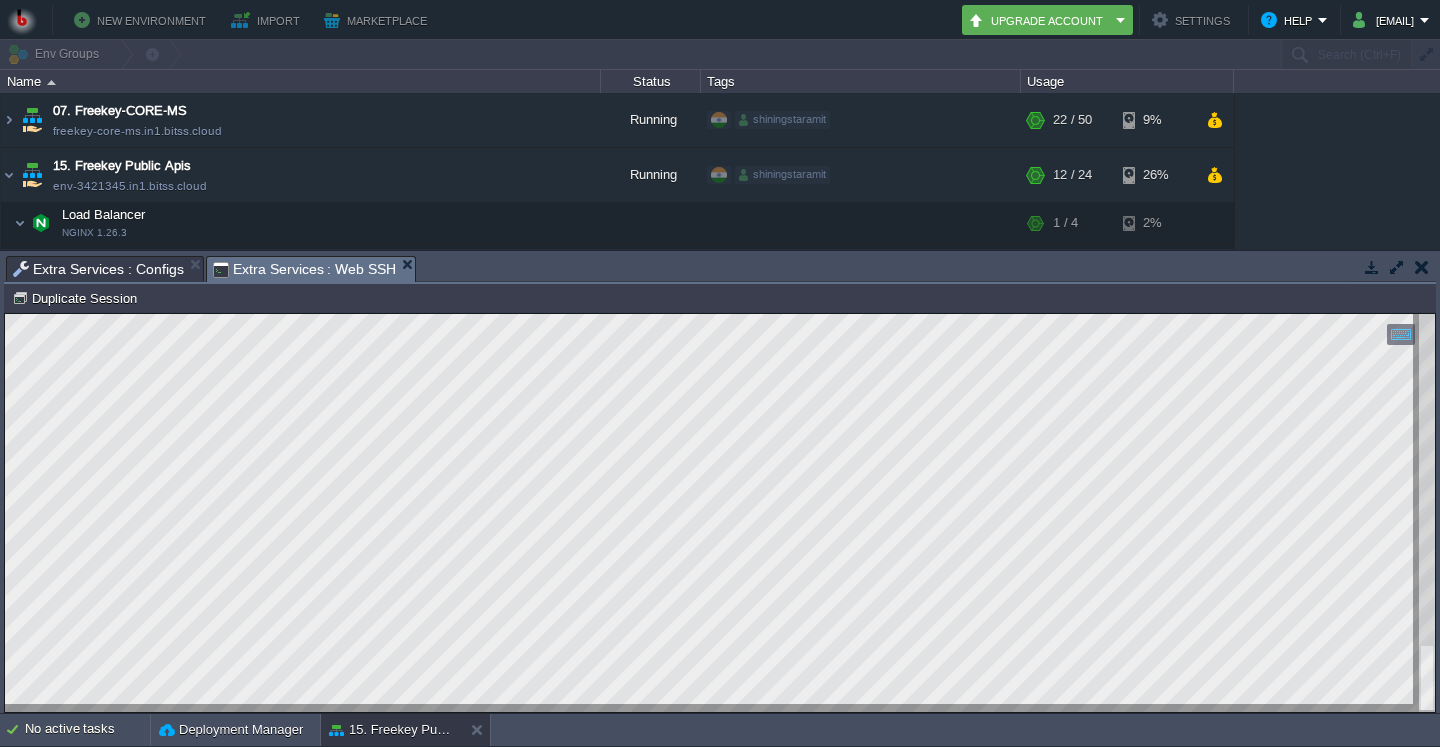 click on "Extra Services : Configs" at bounding box center [98, 269] 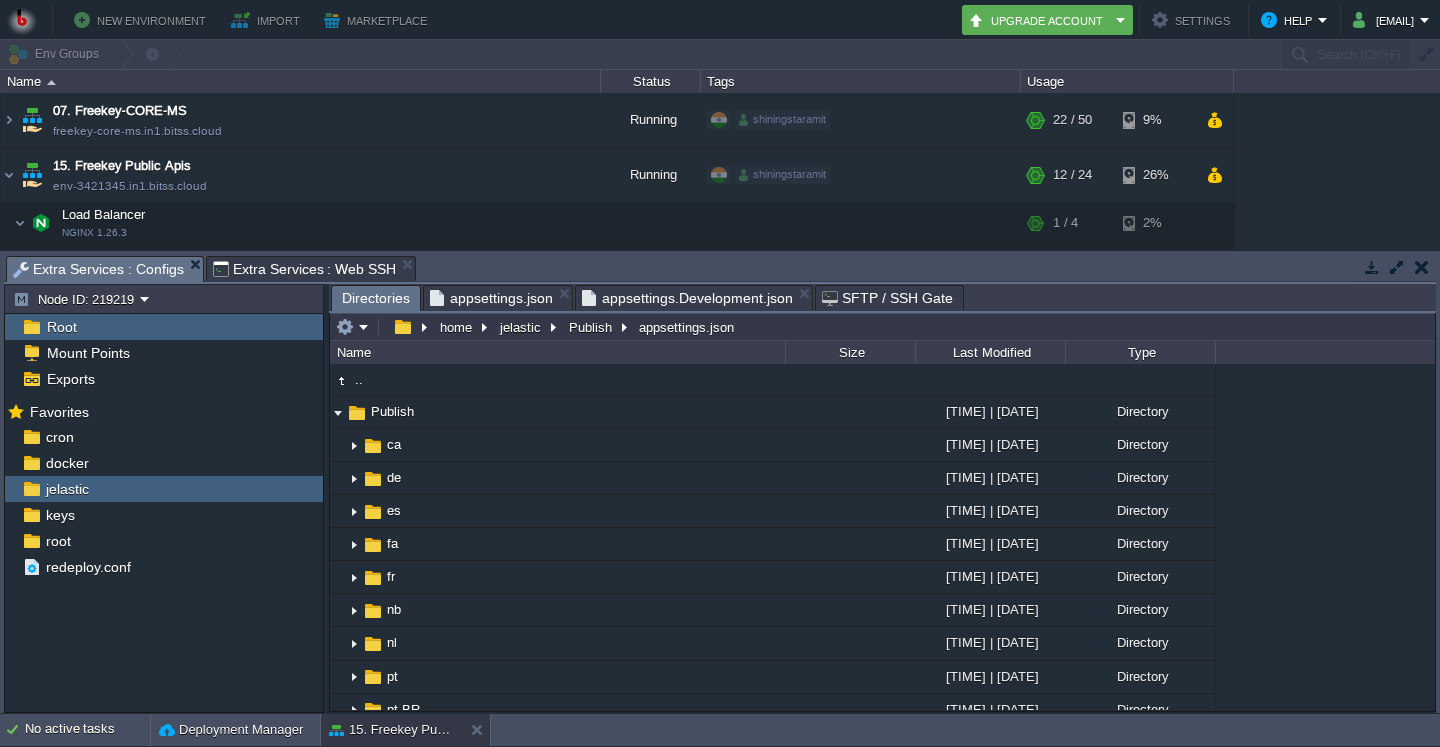 click on "appsettings.json" at bounding box center [491, 298] 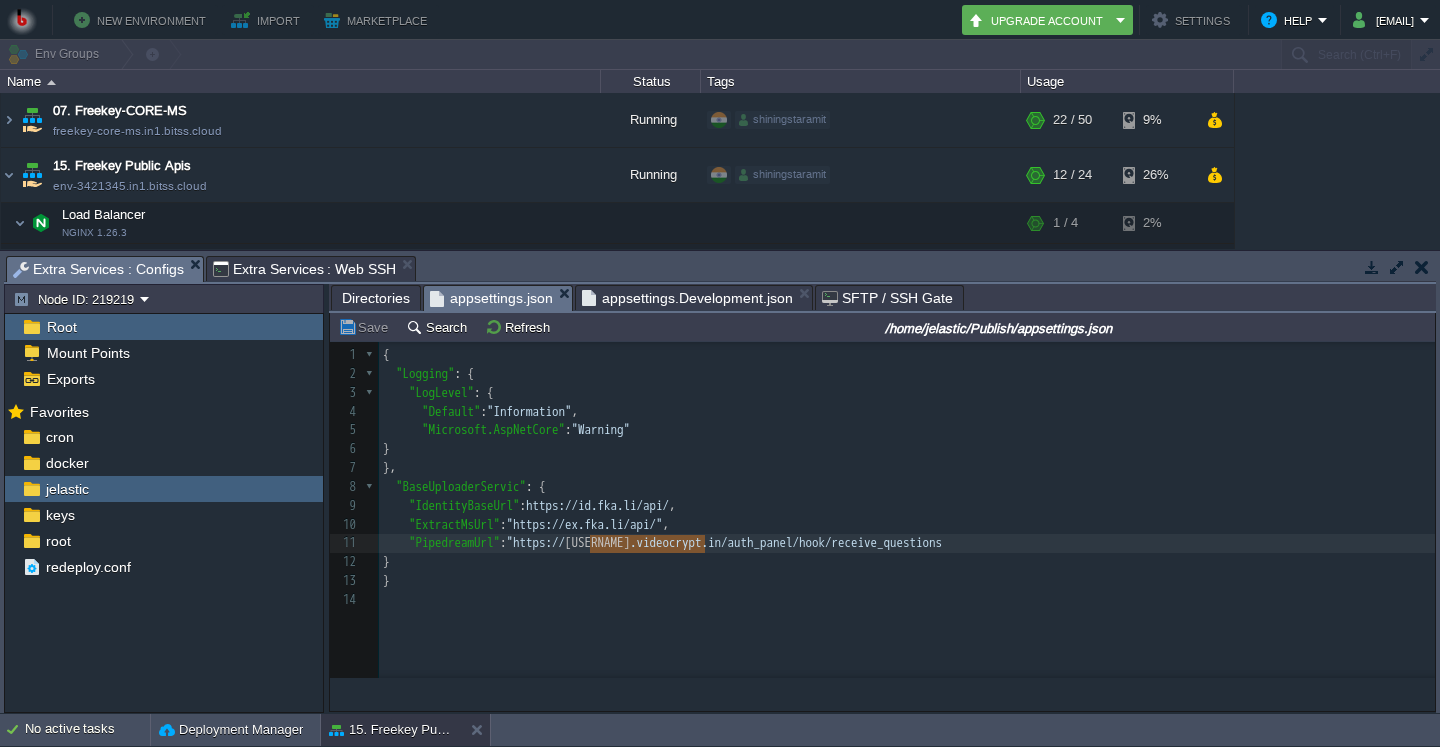 scroll, scrollTop: 7, scrollLeft: 0, axis: vertical 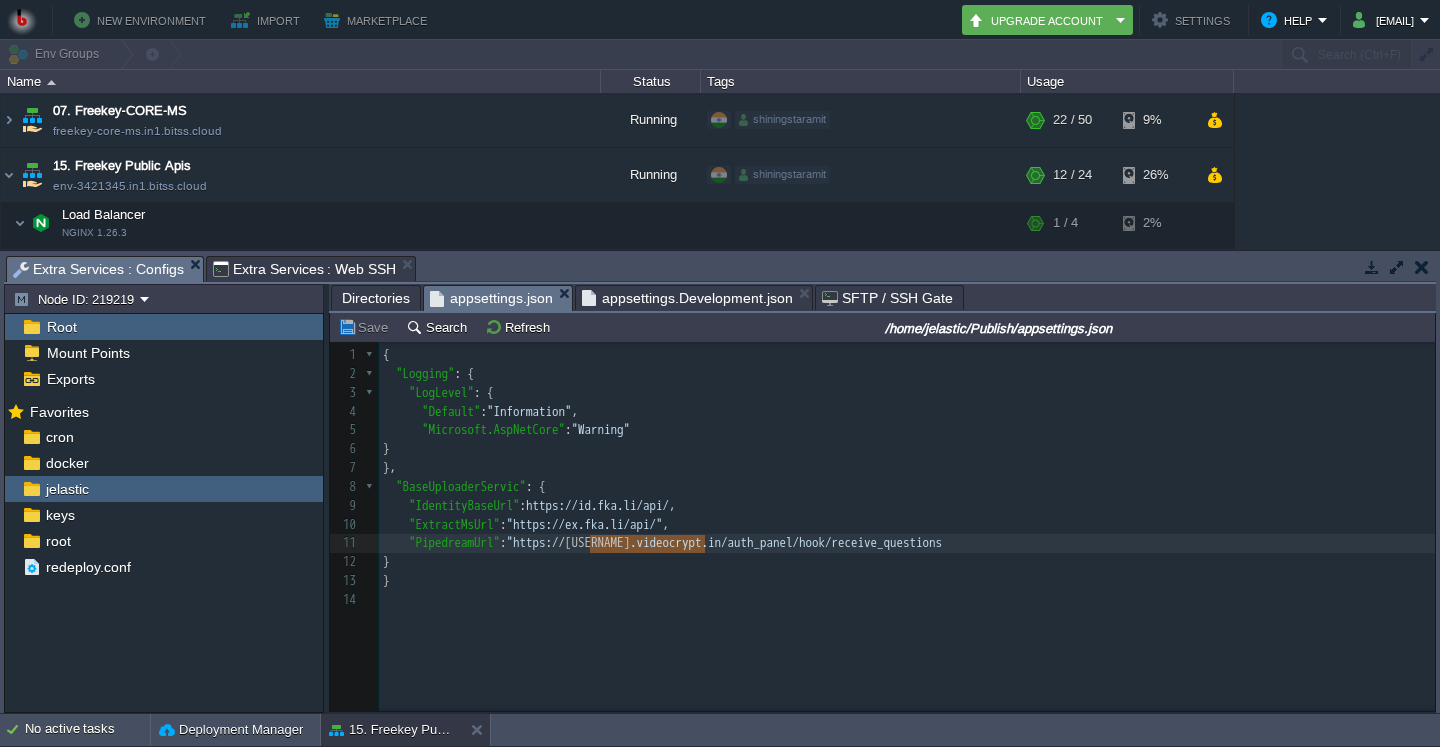 click on "Directories" at bounding box center [376, 298] 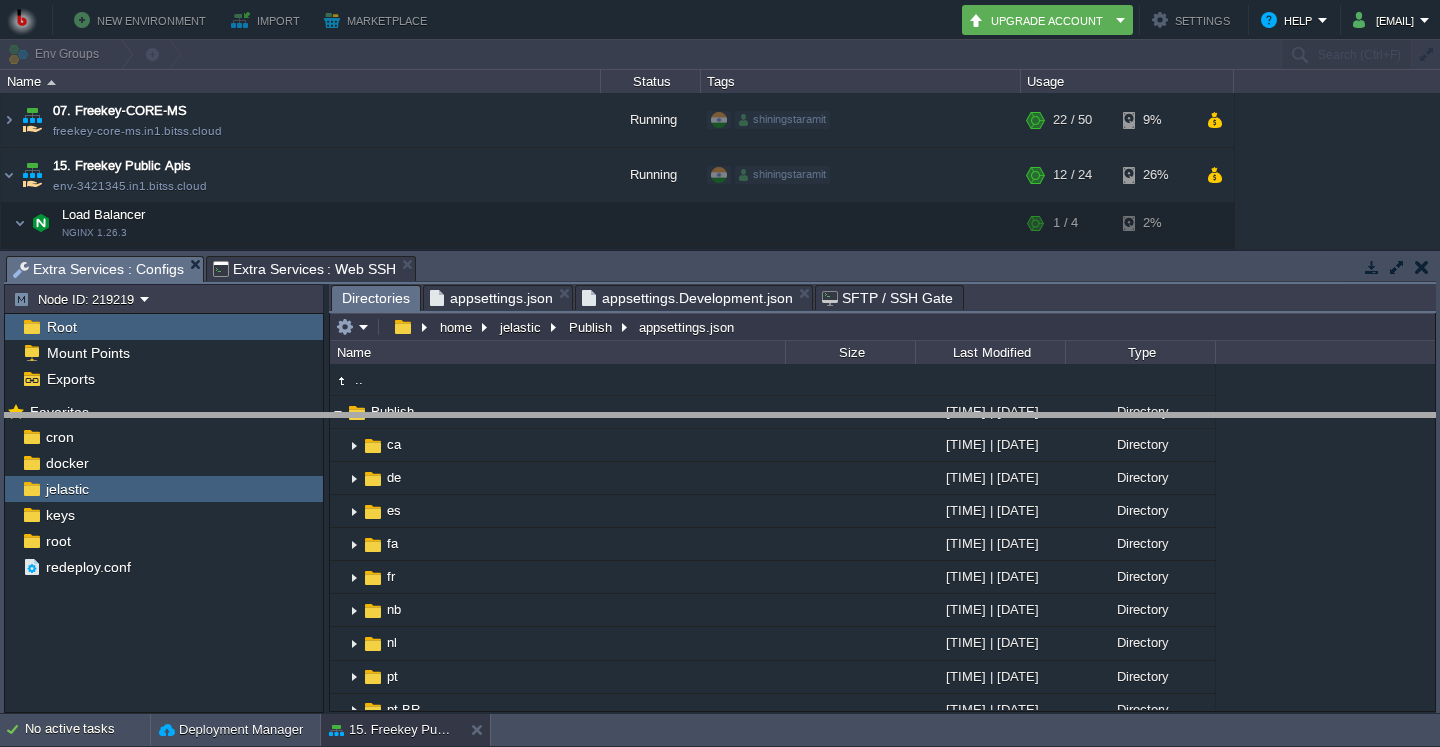 drag, startPoint x: 813, startPoint y: 270, endPoint x: 824, endPoint y: 436, distance: 166.36406 